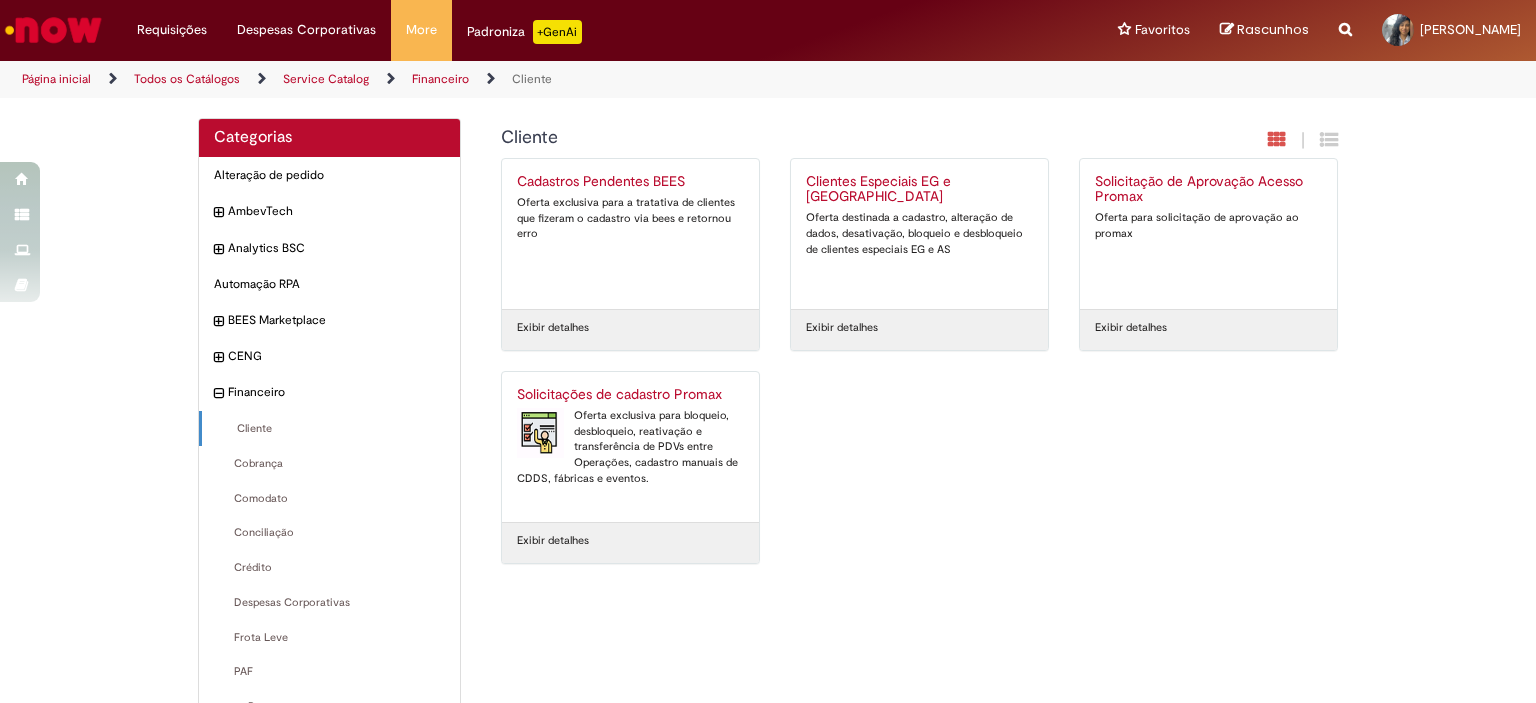 scroll, scrollTop: 0, scrollLeft: 0, axis: both 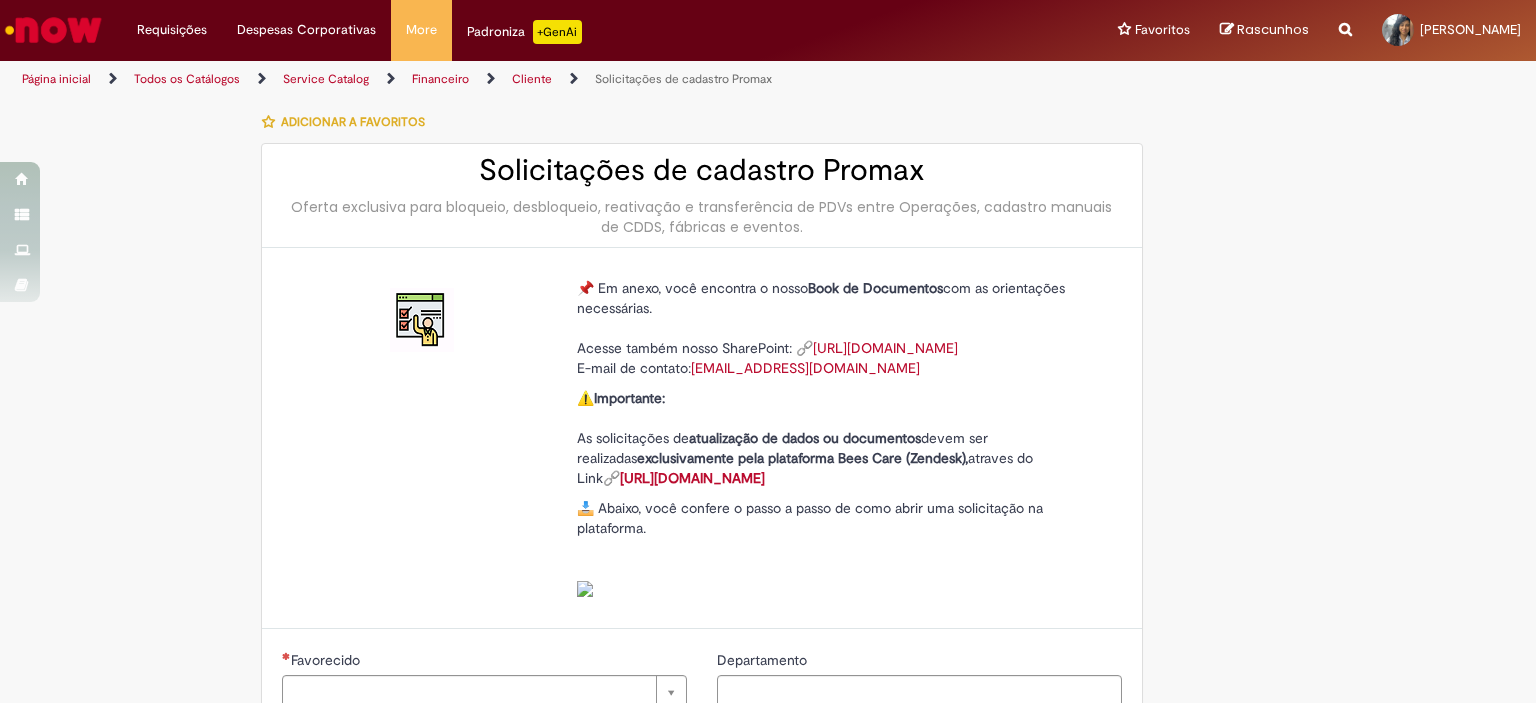 type on "**********" 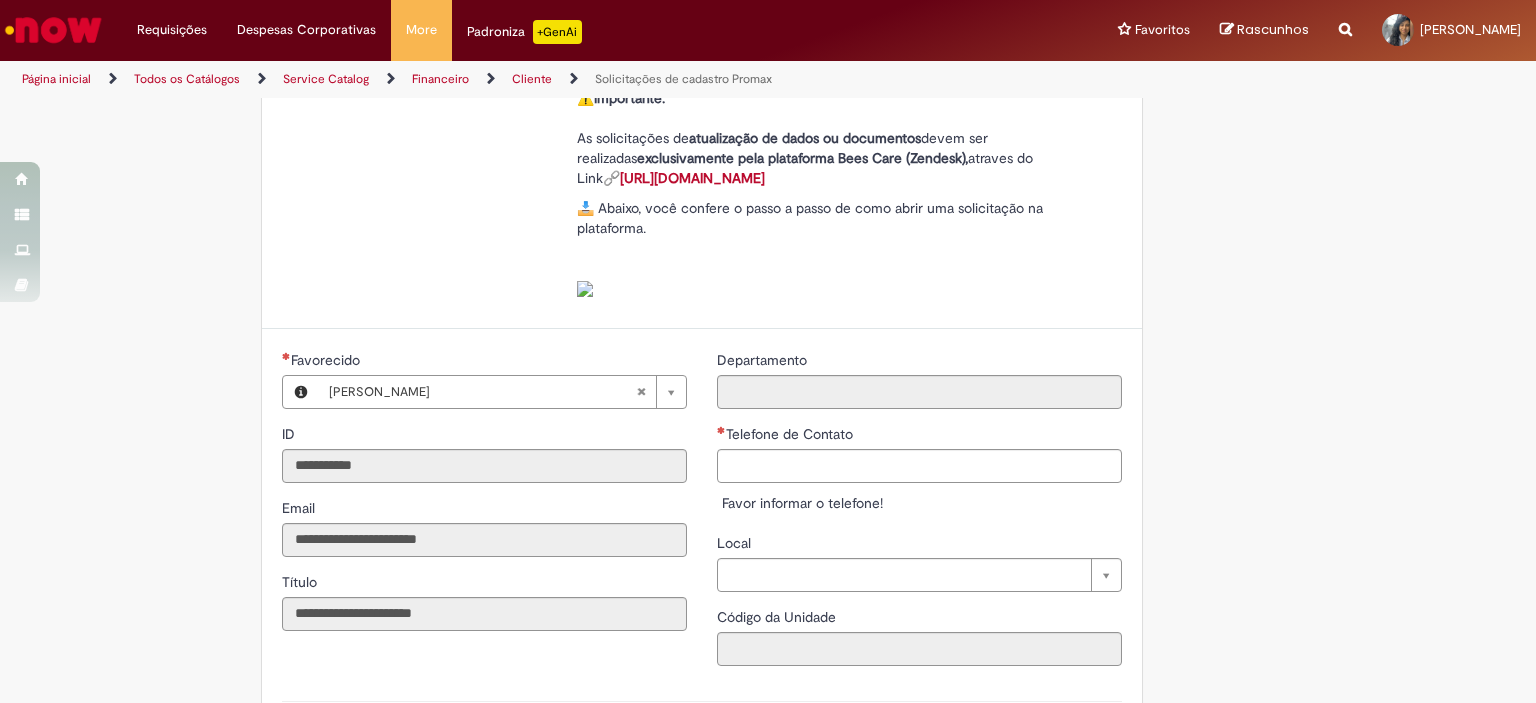 type on "**********" 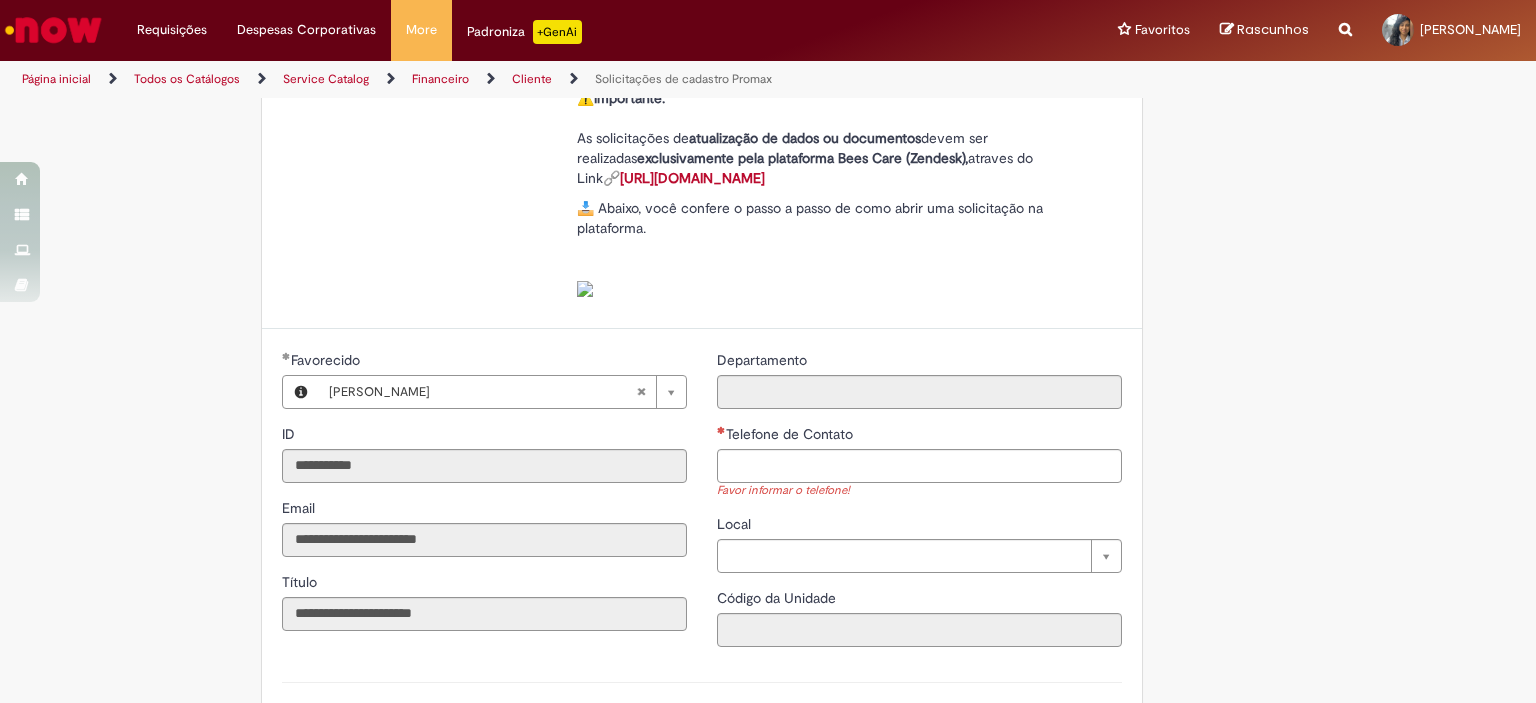 scroll, scrollTop: 500, scrollLeft: 0, axis: vertical 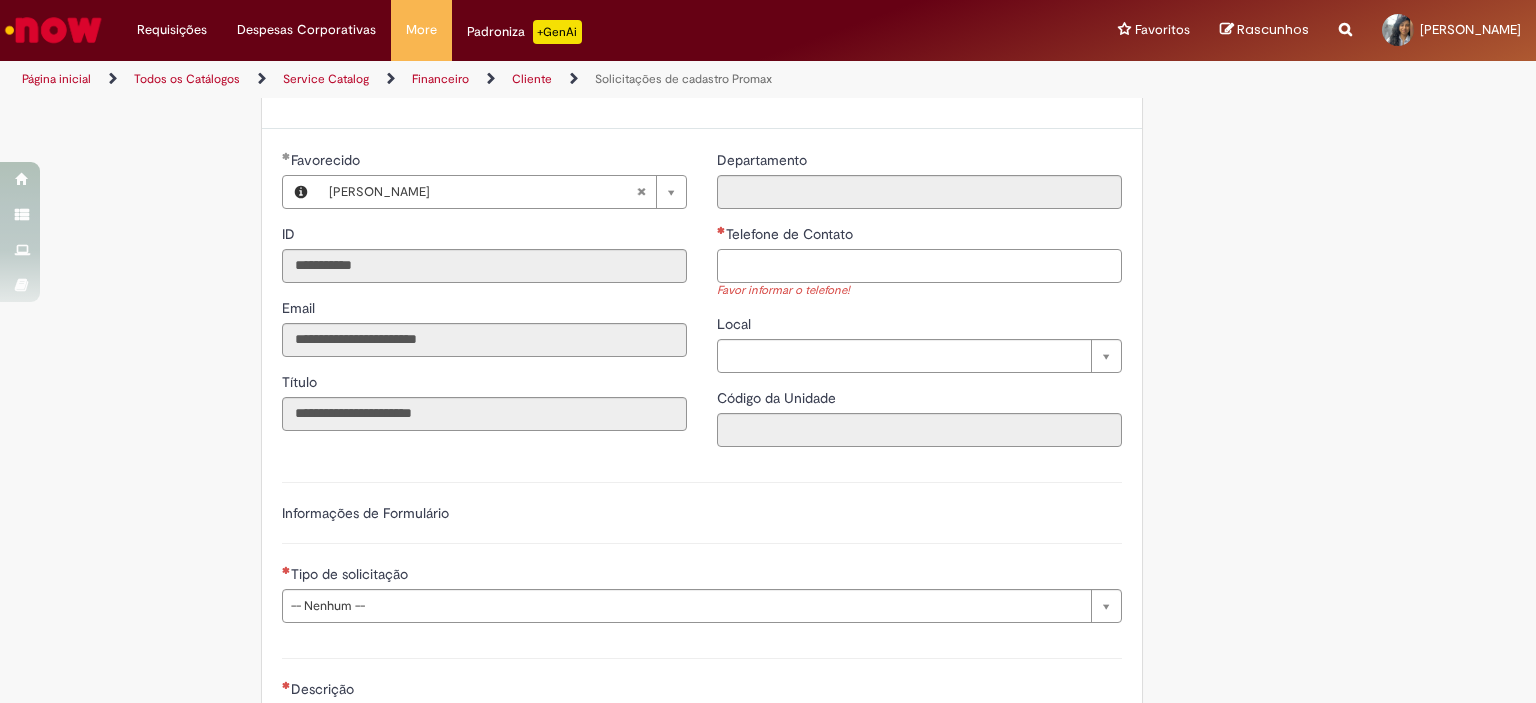 click on "Telefone de Contato" at bounding box center (919, 266) 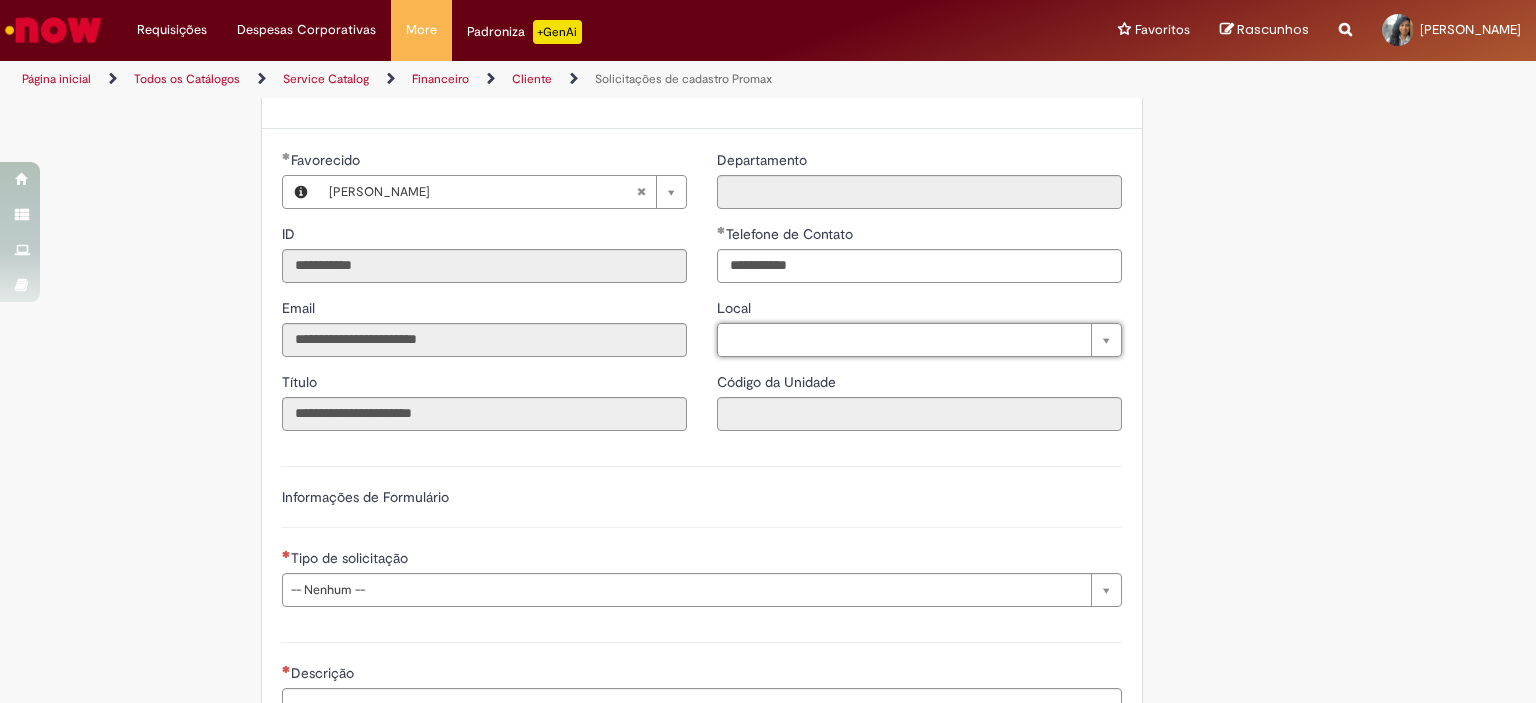 type on "**********" 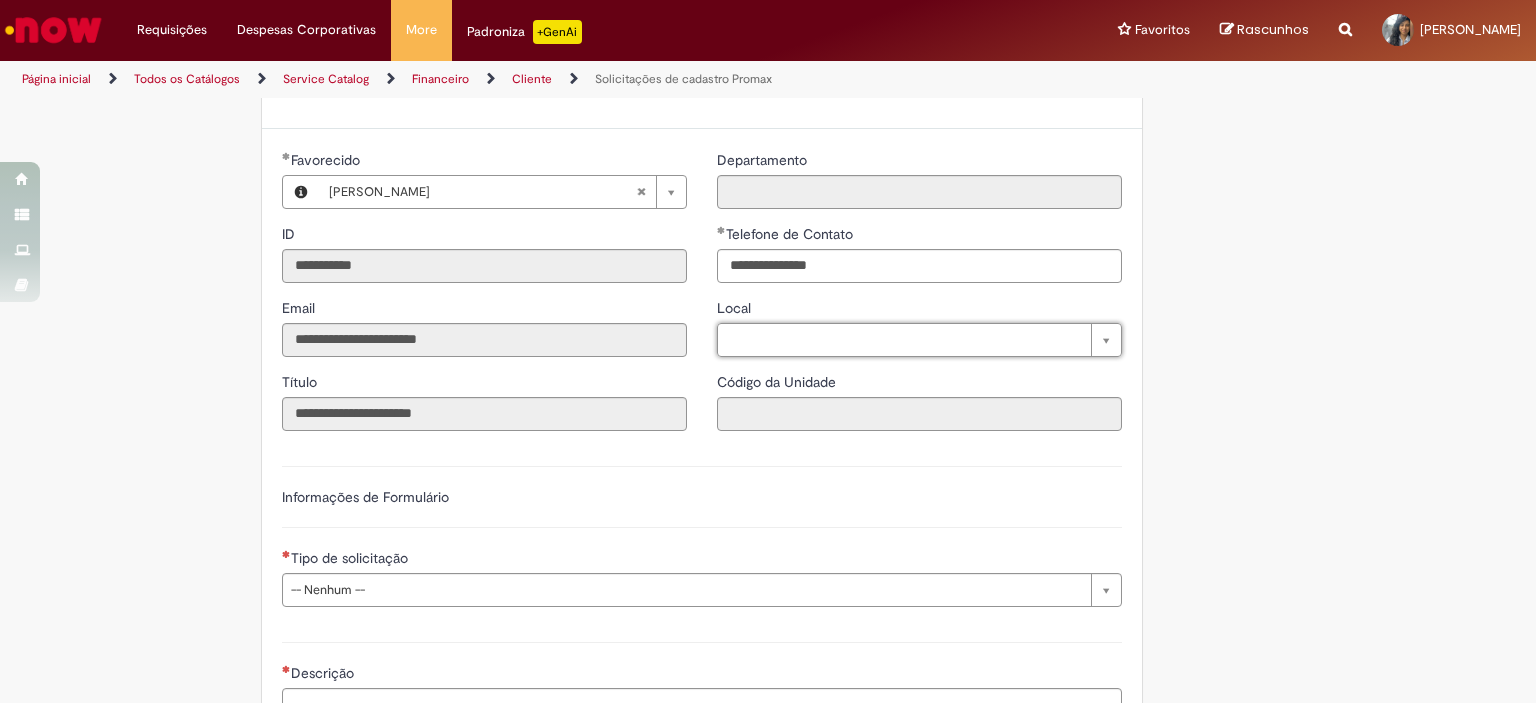 scroll, scrollTop: 800, scrollLeft: 0, axis: vertical 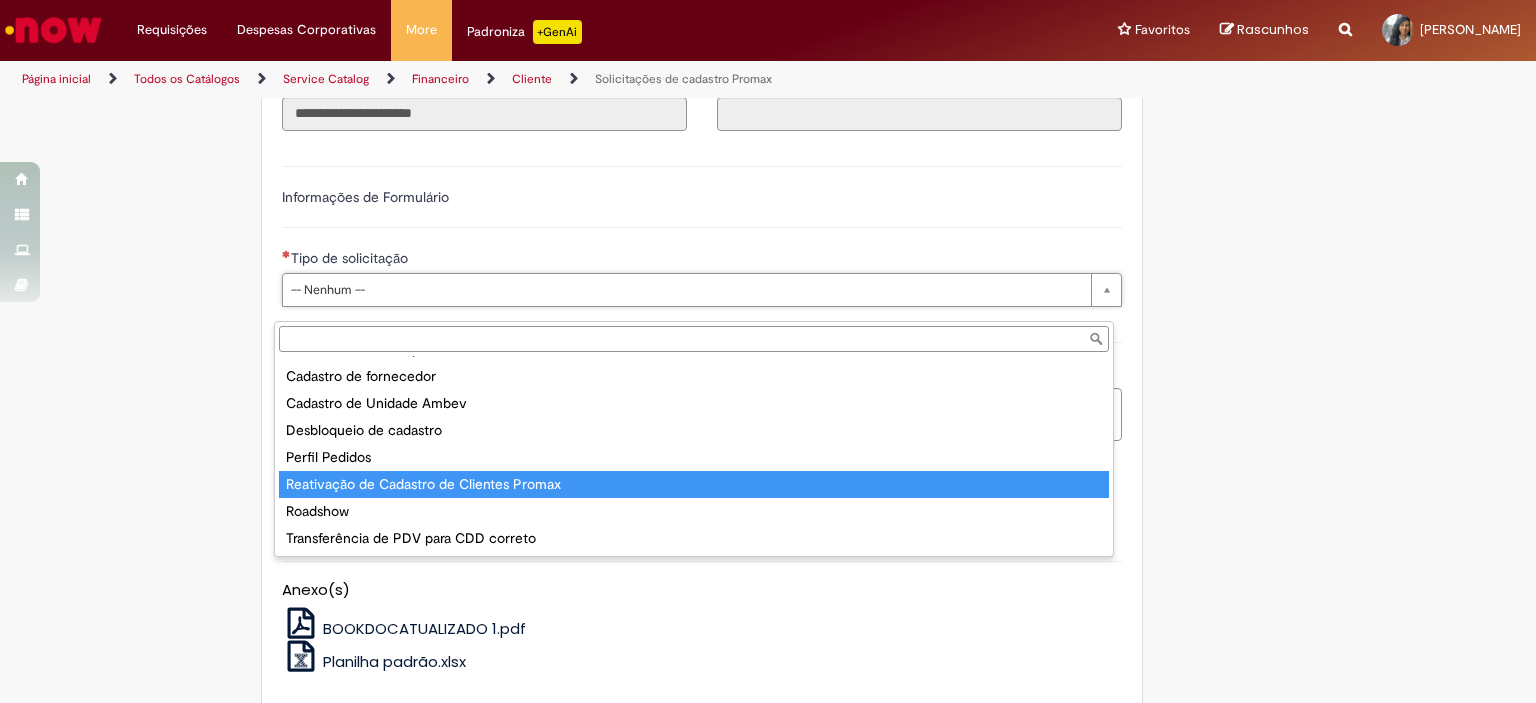 type on "**********" 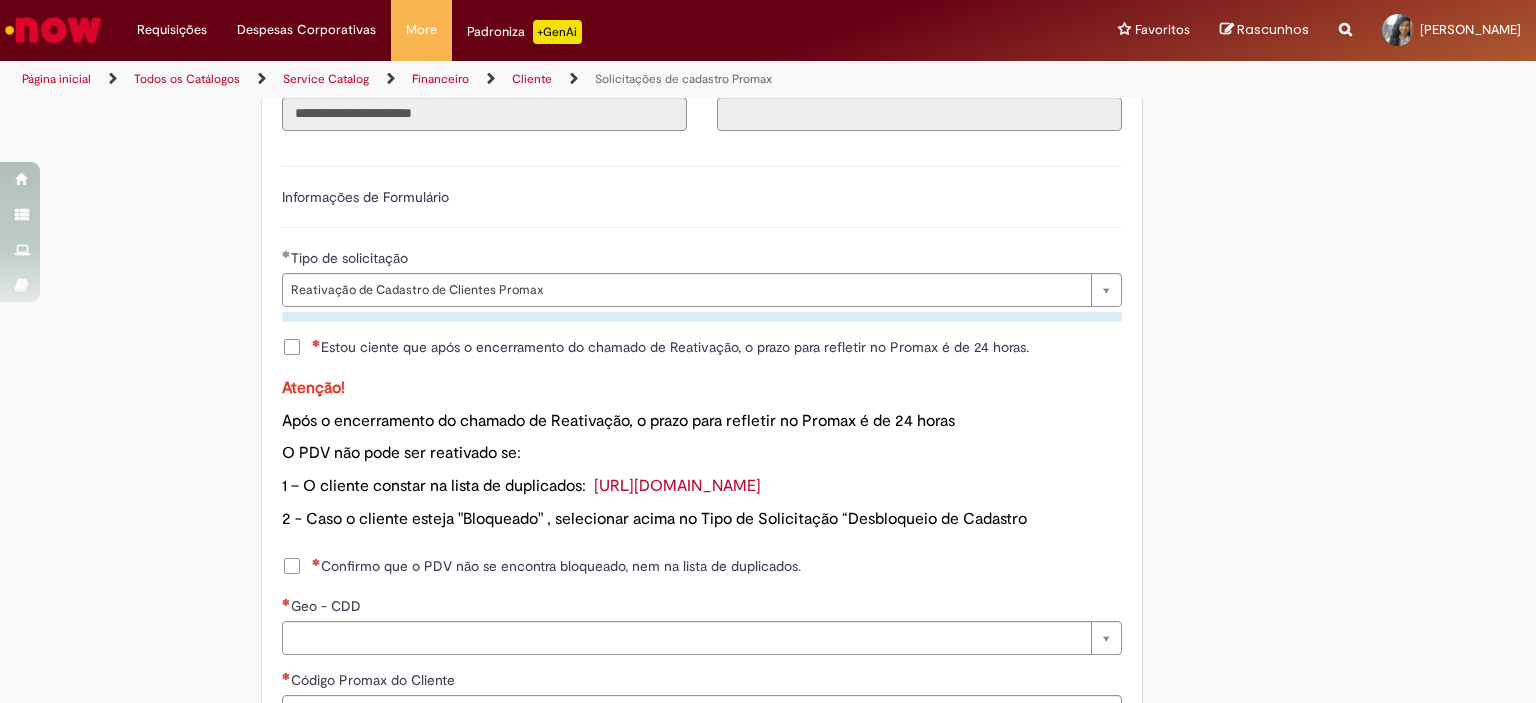 click on "**********" at bounding box center [702, 601] 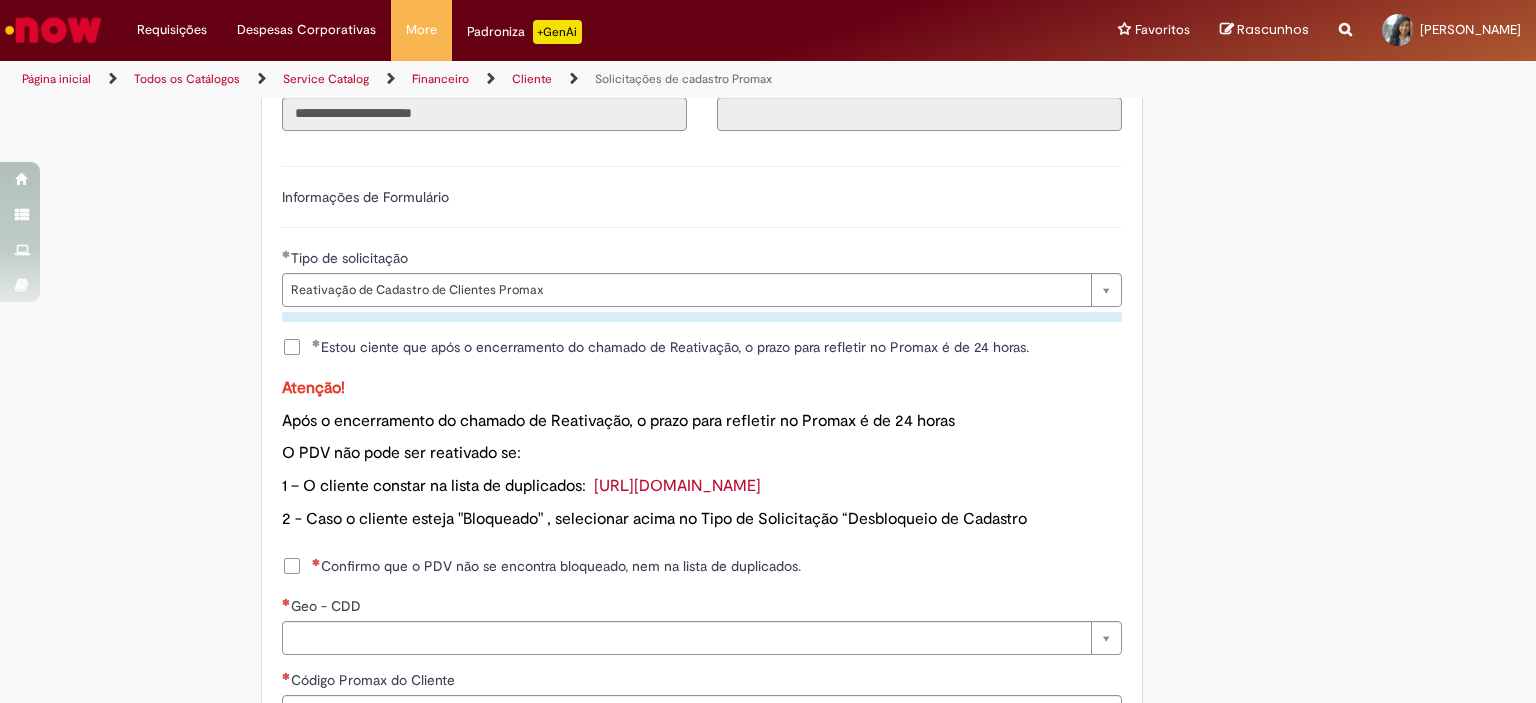 scroll, scrollTop: 1000, scrollLeft: 0, axis: vertical 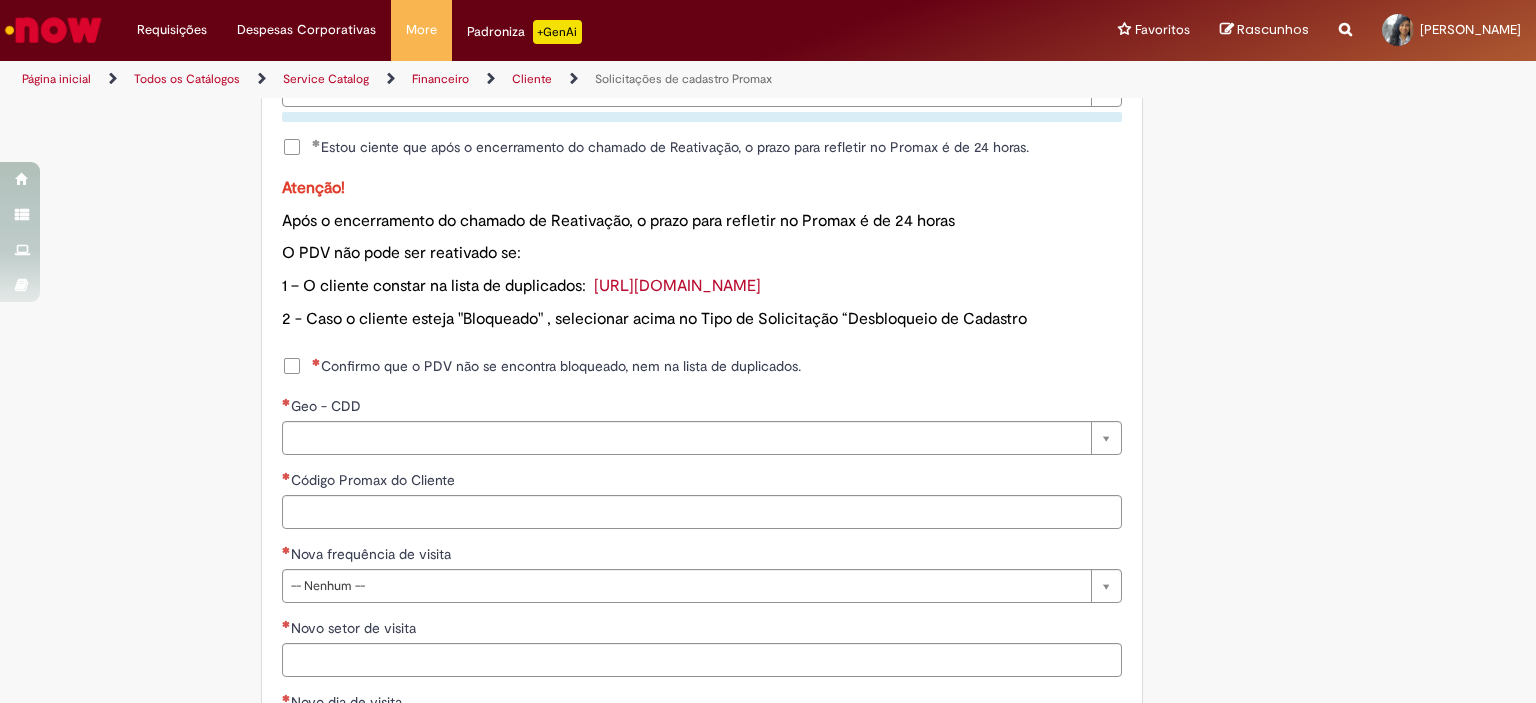 click on "Confirmo que o PDV não se encontra bloqueado, nem na lista de duplicados." at bounding box center (541, 366) 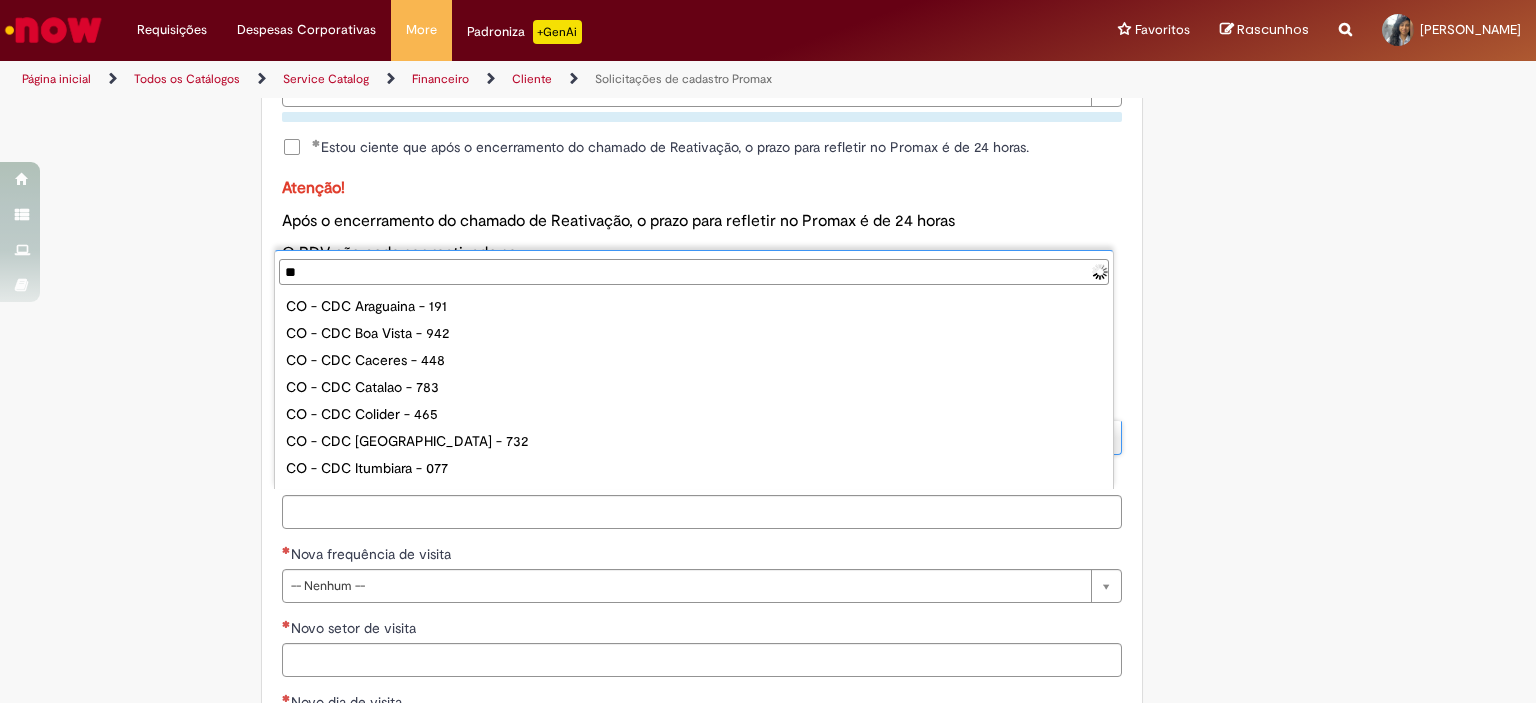 type on "***" 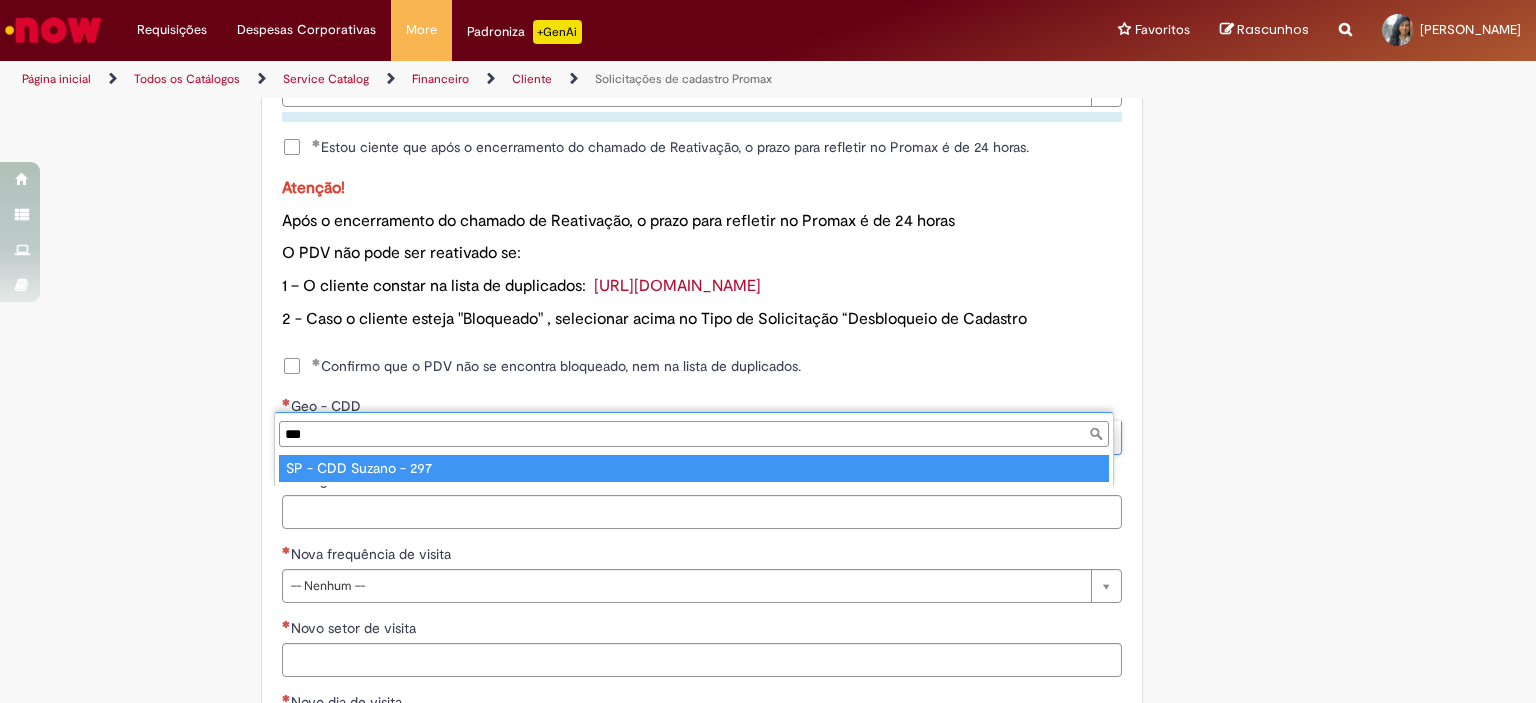 type on "**********" 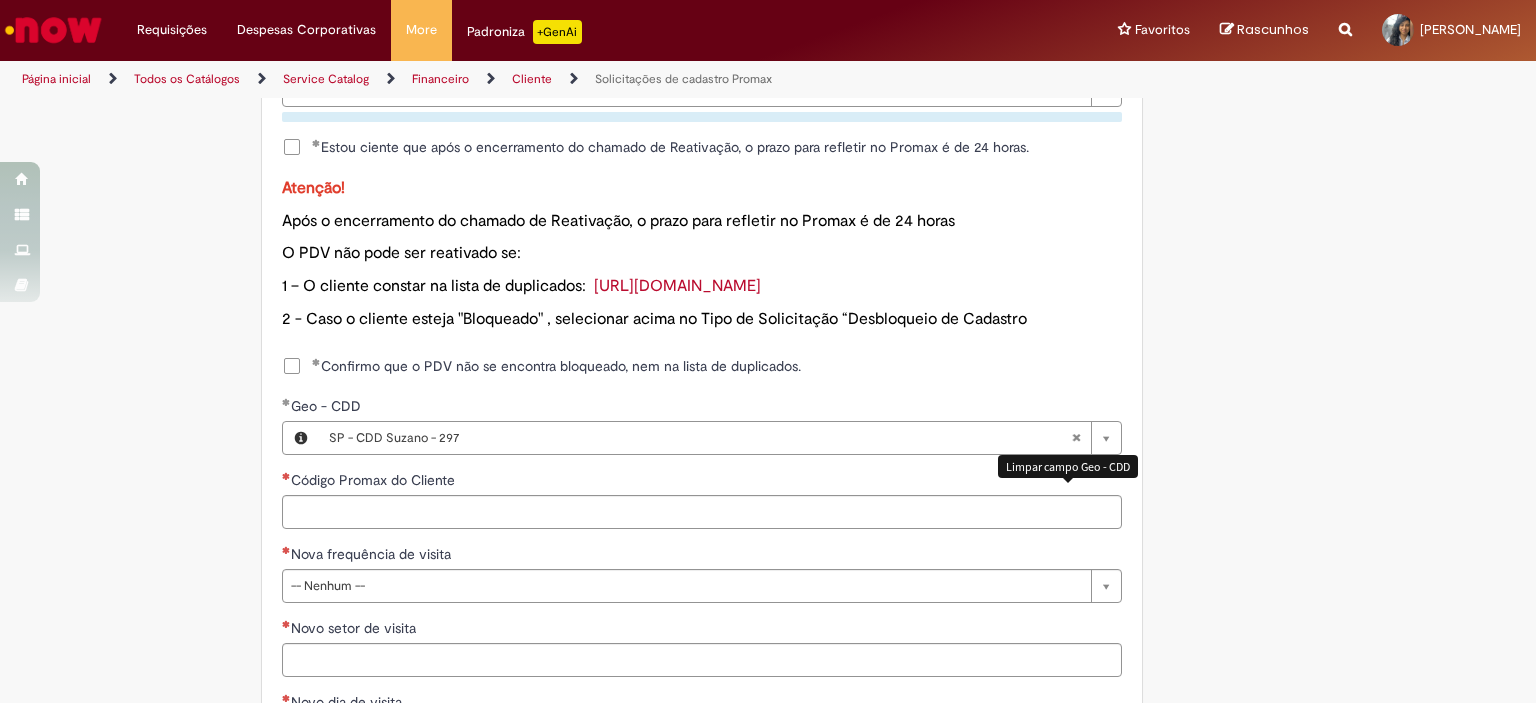 scroll, scrollTop: 1100, scrollLeft: 0, axis: vertical 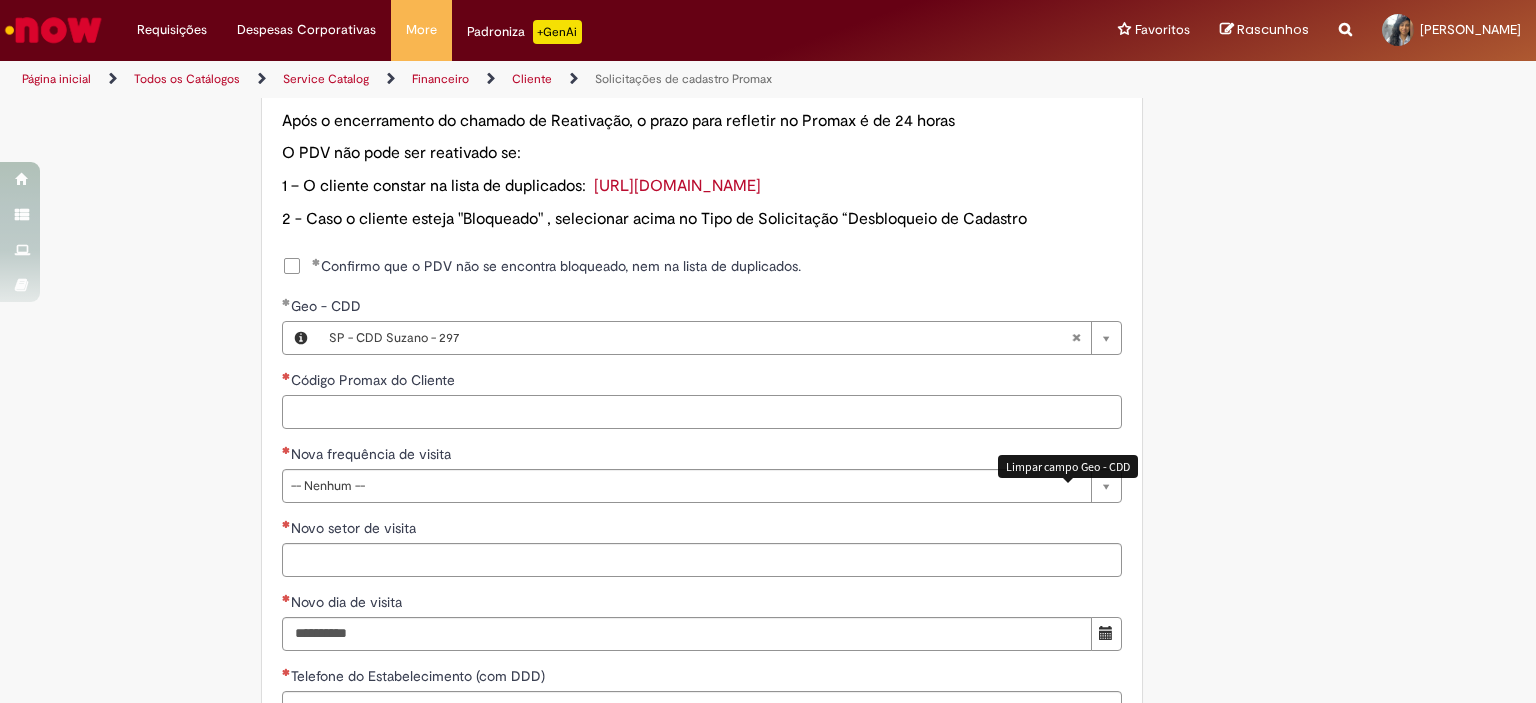 click on "Código Promax do Cliente" at bounding box center (702, 412) 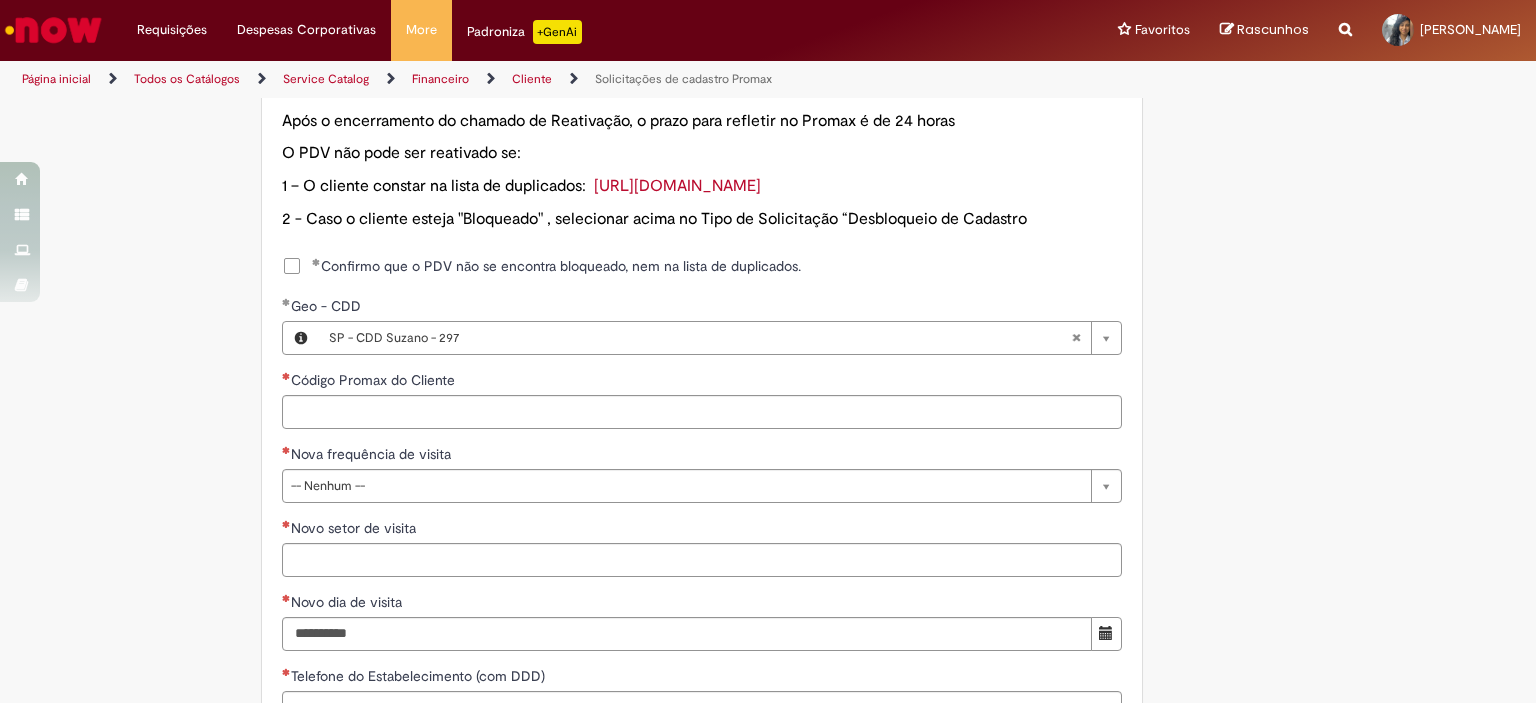 click on "Nova frequência de visita" at bounding box center [702, 456] 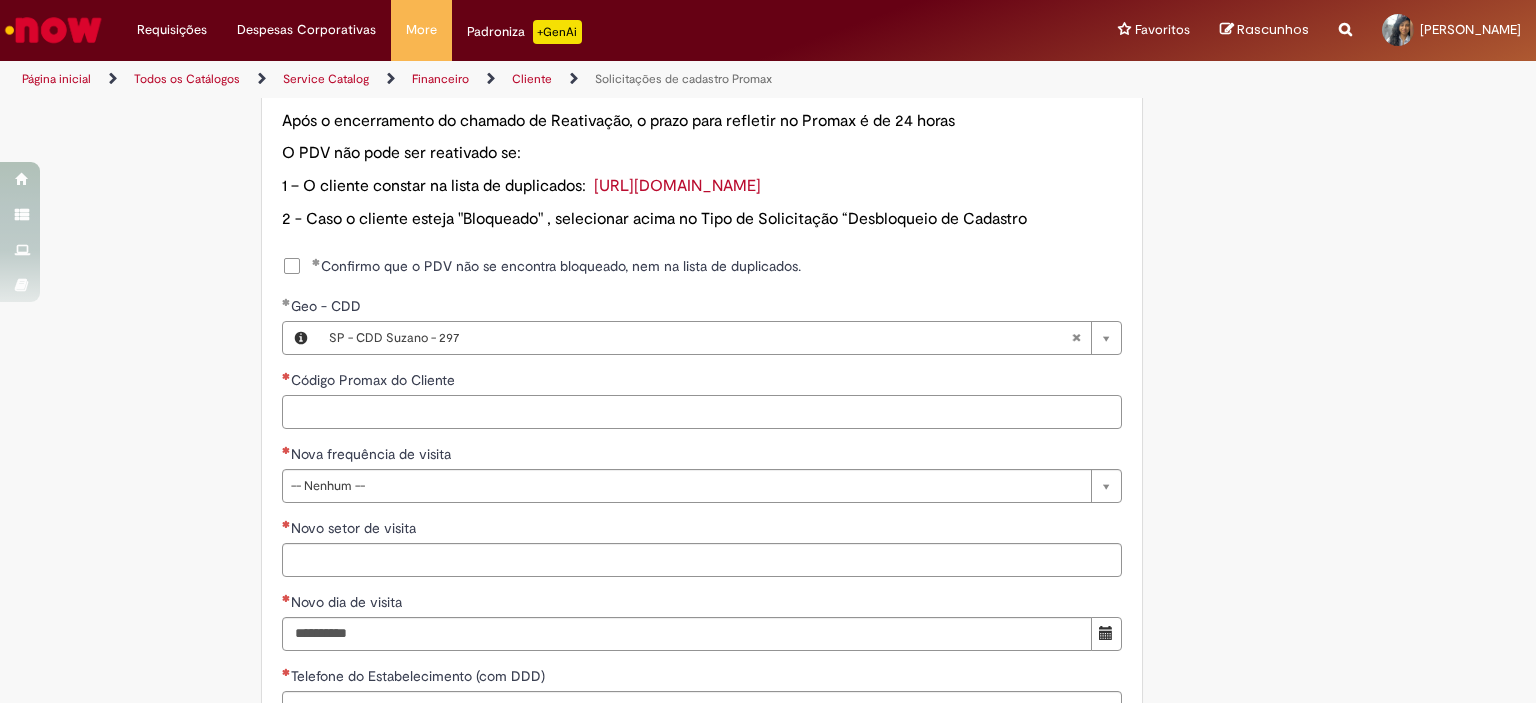 click on "Código Promax do Cliente" at bounding box center [702, 412] 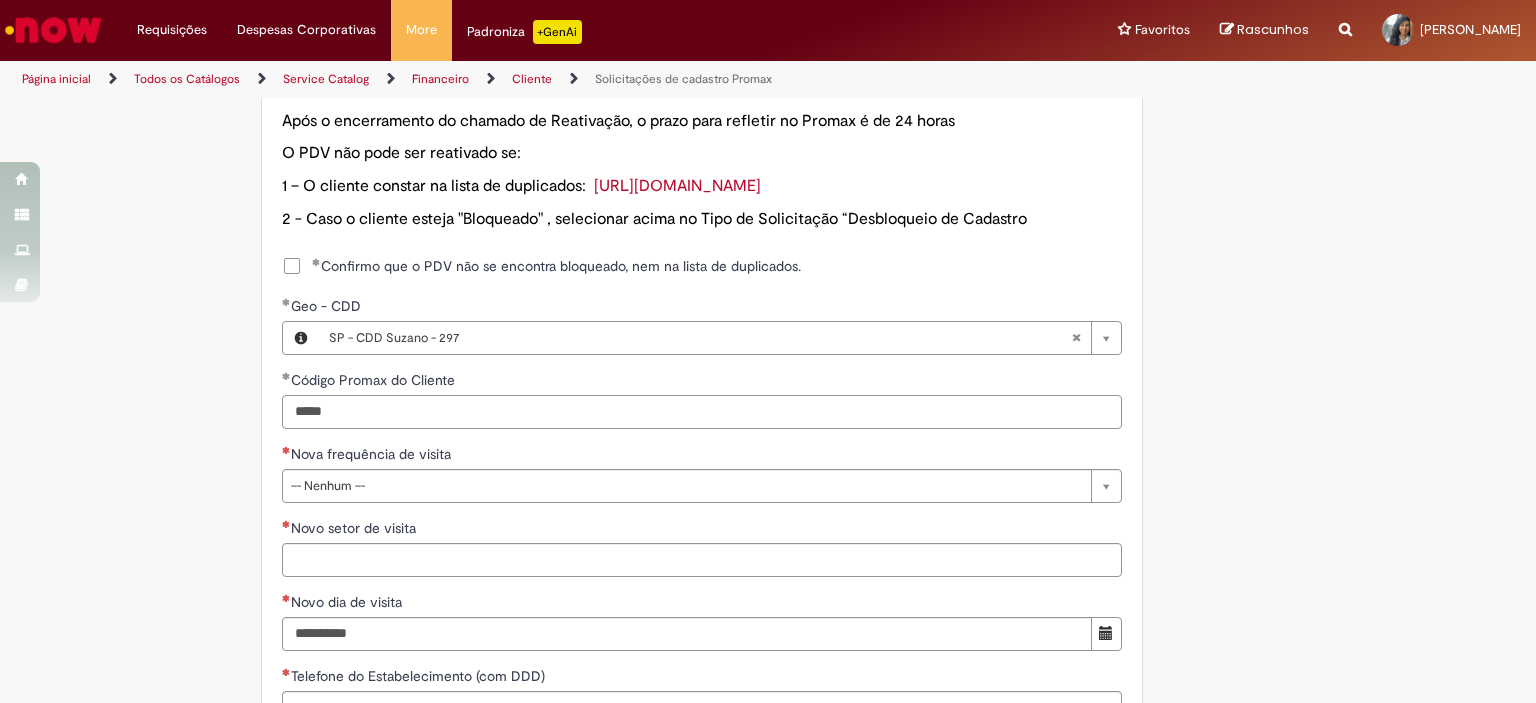 scroll, scrollTop: 1300, scrollLeft: 0, axis: vertical 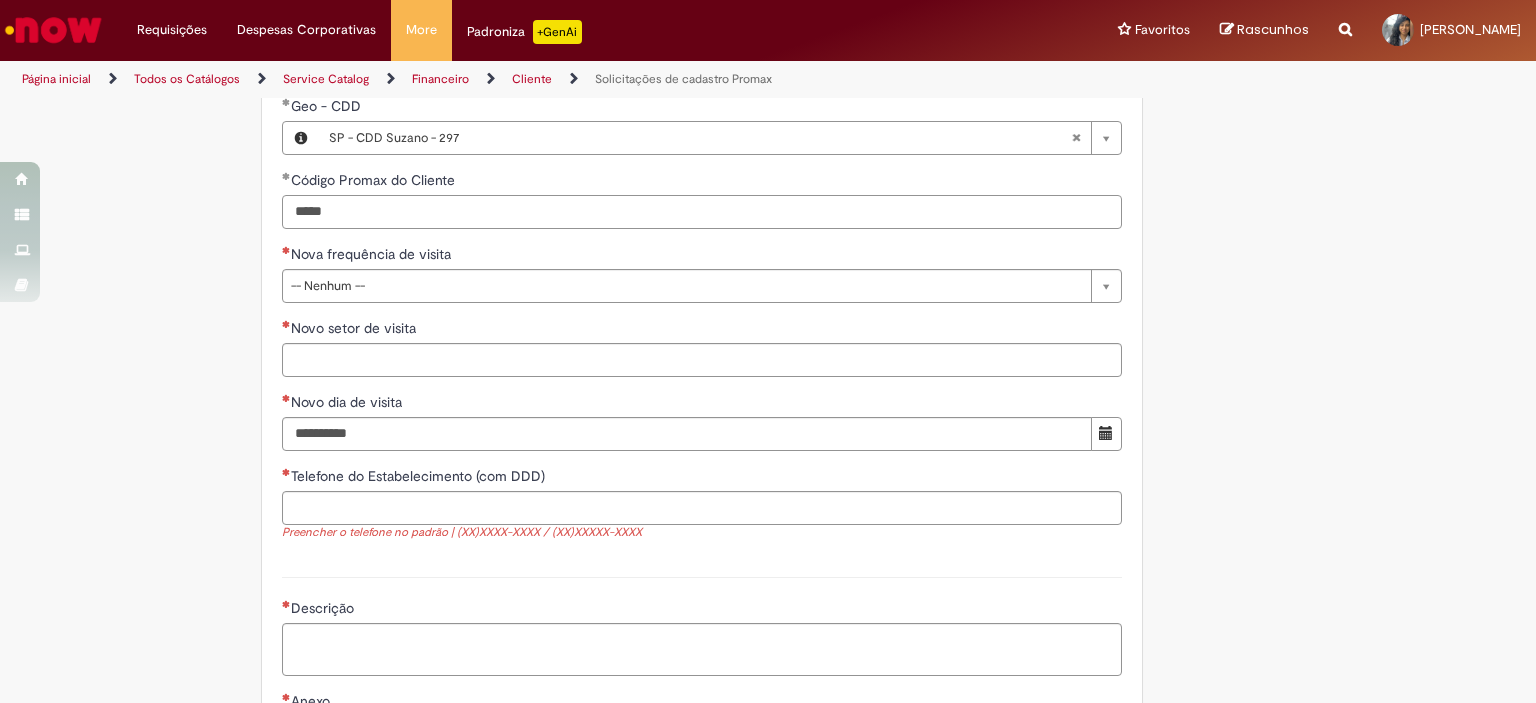 type on "*****" 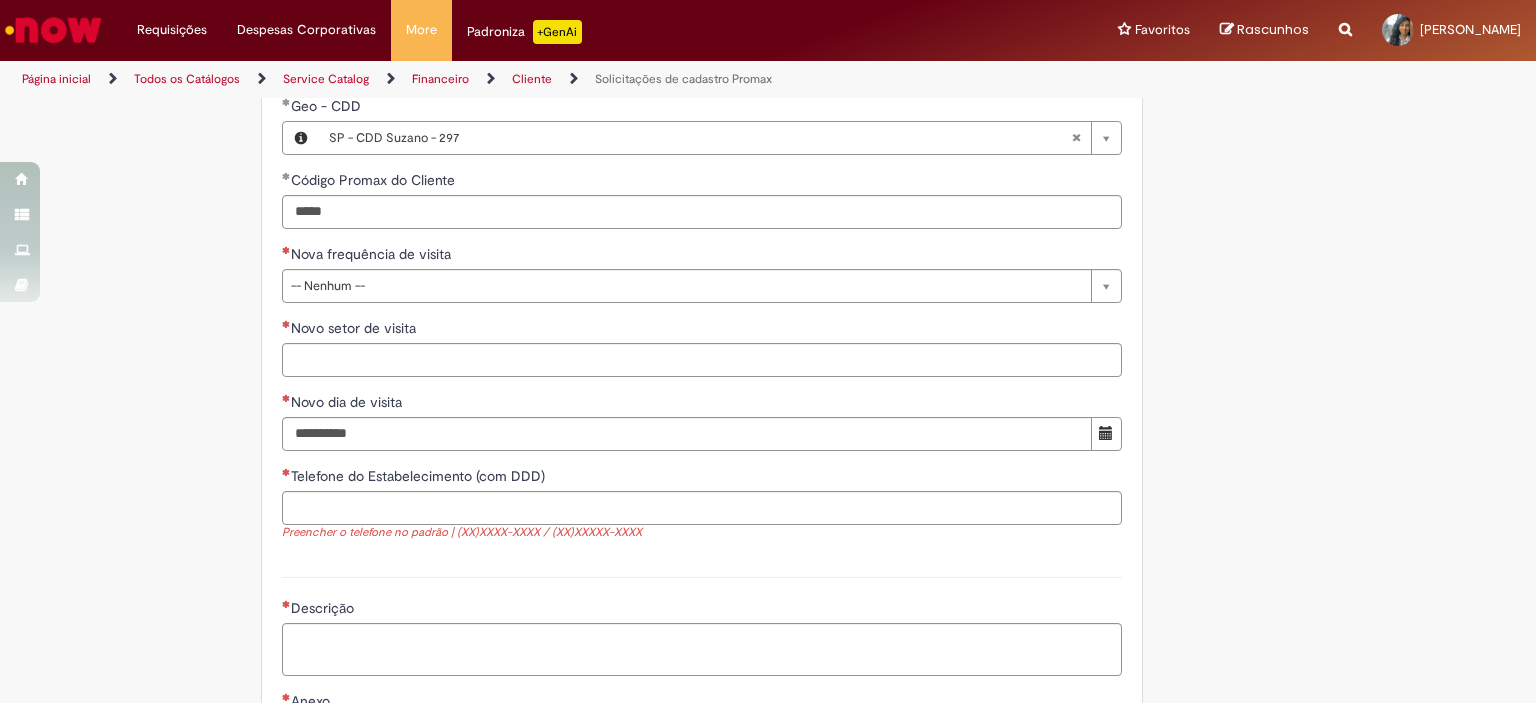 click on "**********" at bounding box center (702, 101) 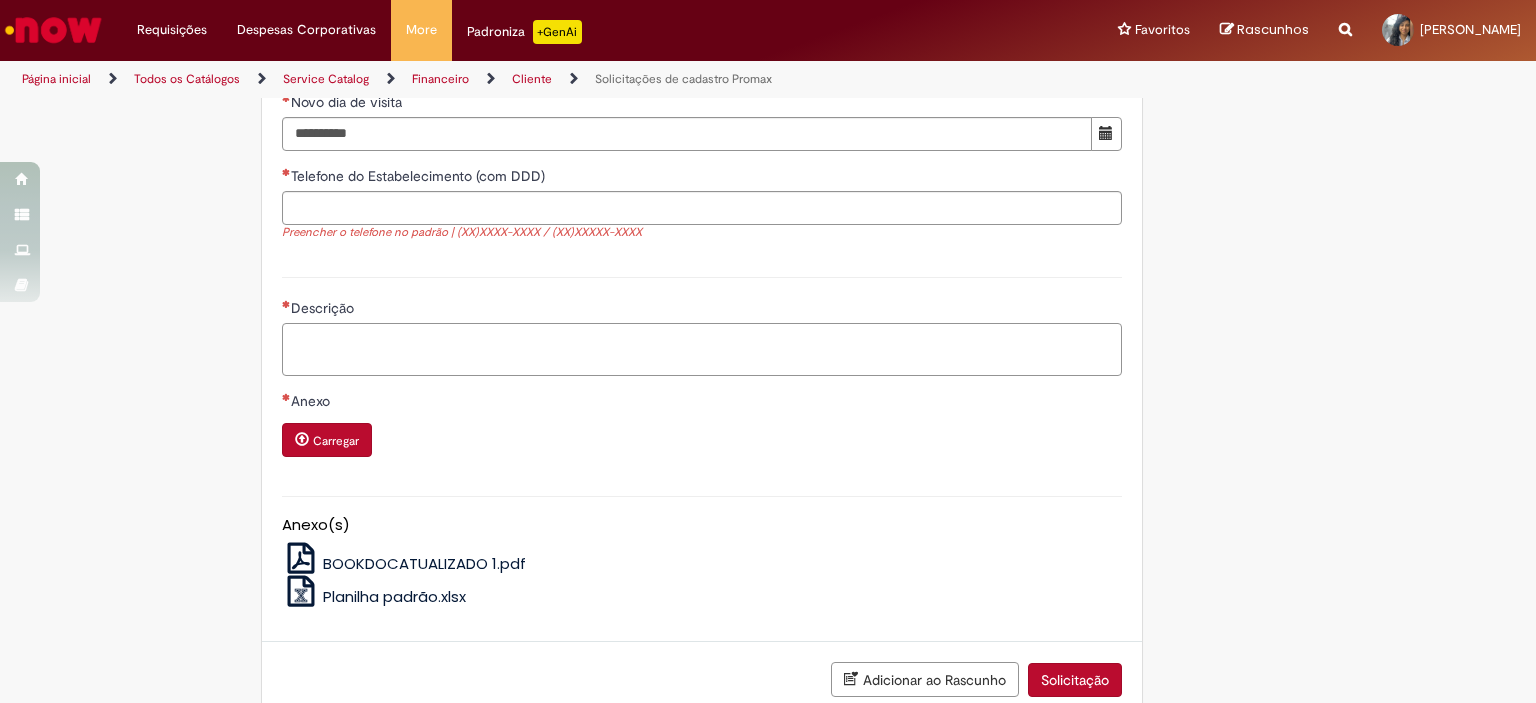 click on "Descrição" at bounding box center [702, 350] 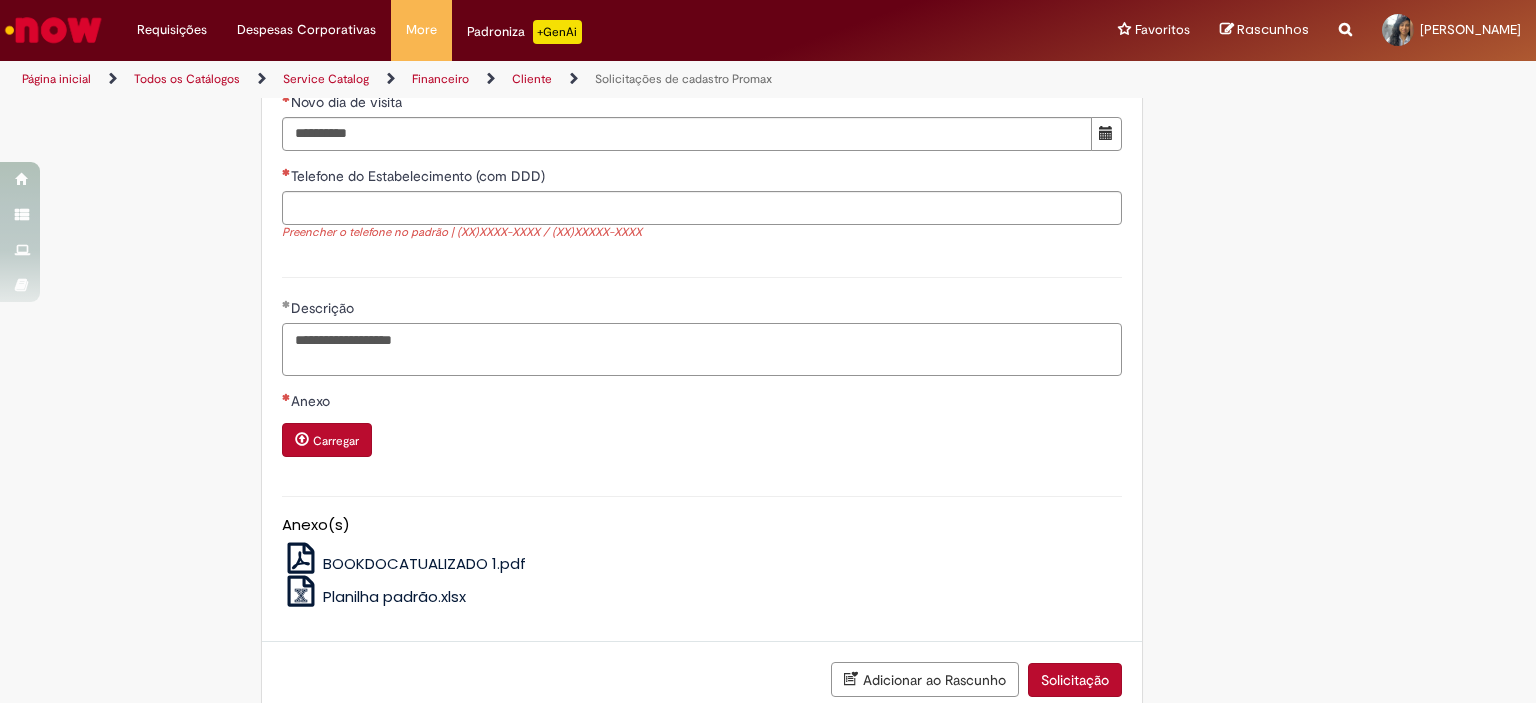 scroll, scrollTop: 1700, scrollLeft: 0, axis: vertical 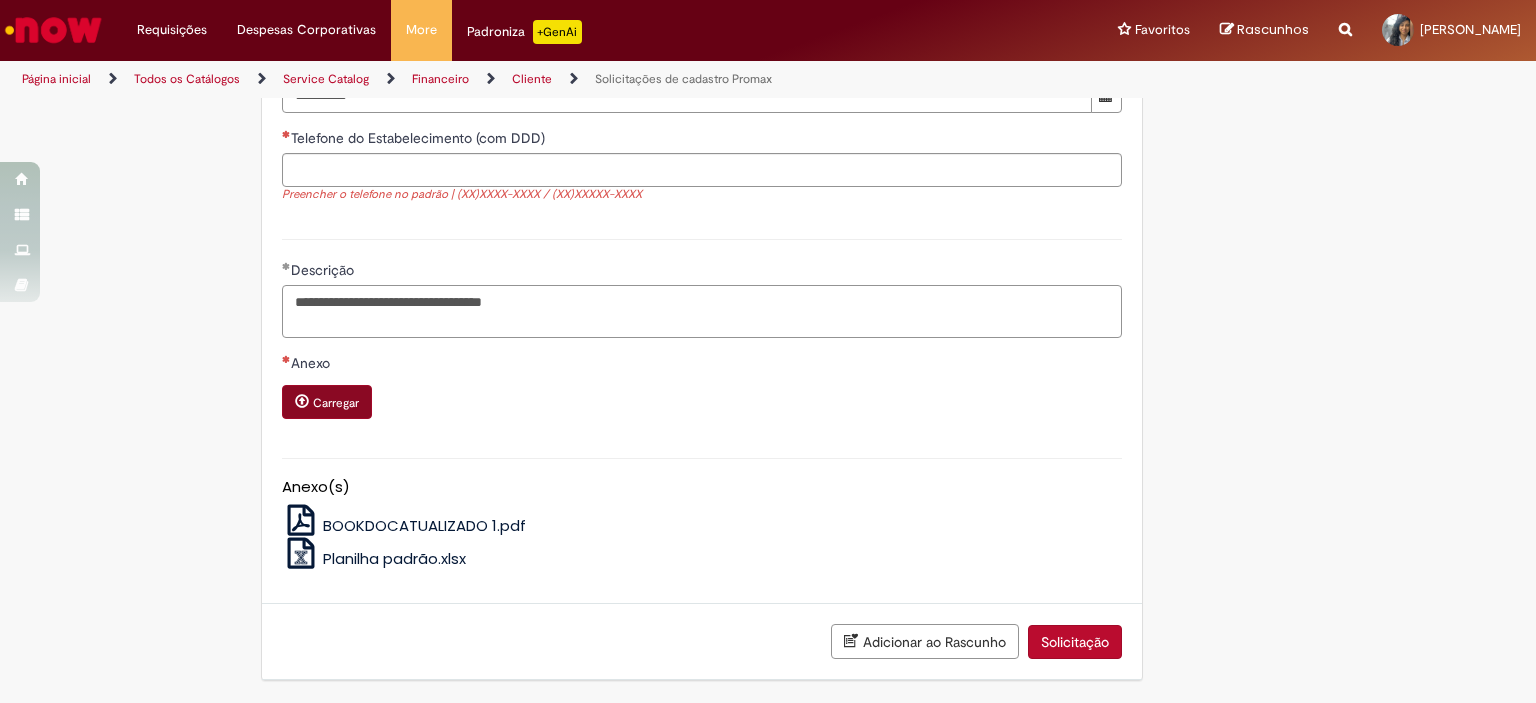 type on "**********" 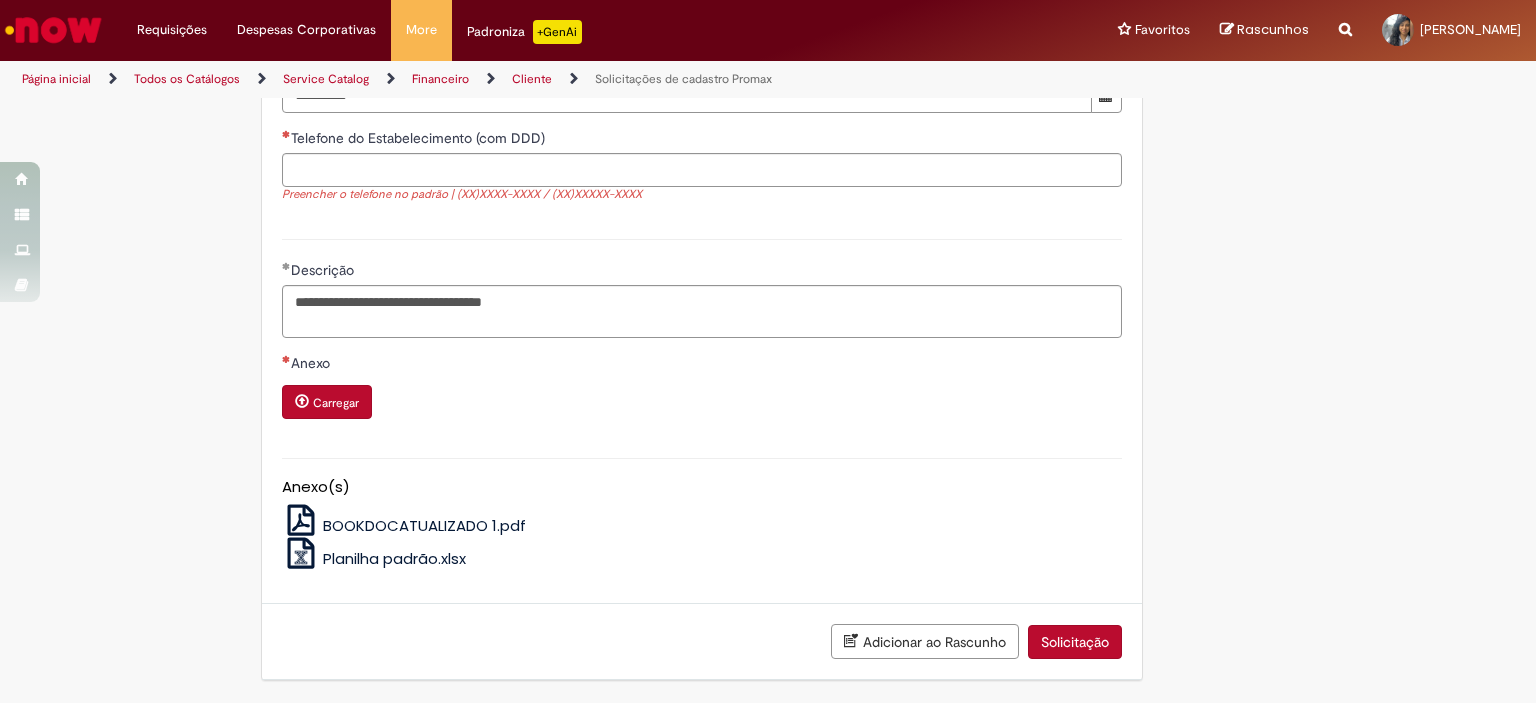 click on "Carregar" at bounding box center [336, 403] 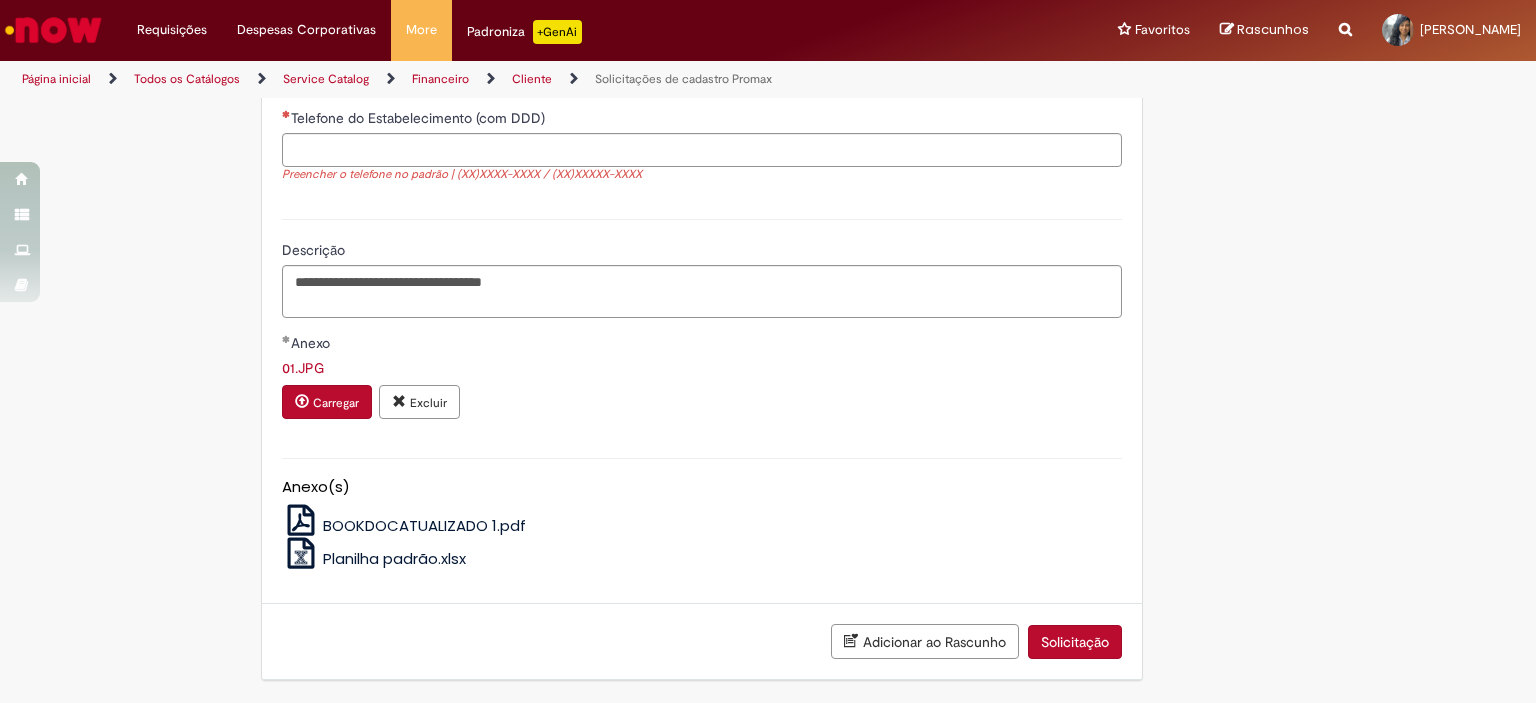 click on "Carregar
Excluir" at bounding box center (702, 404) 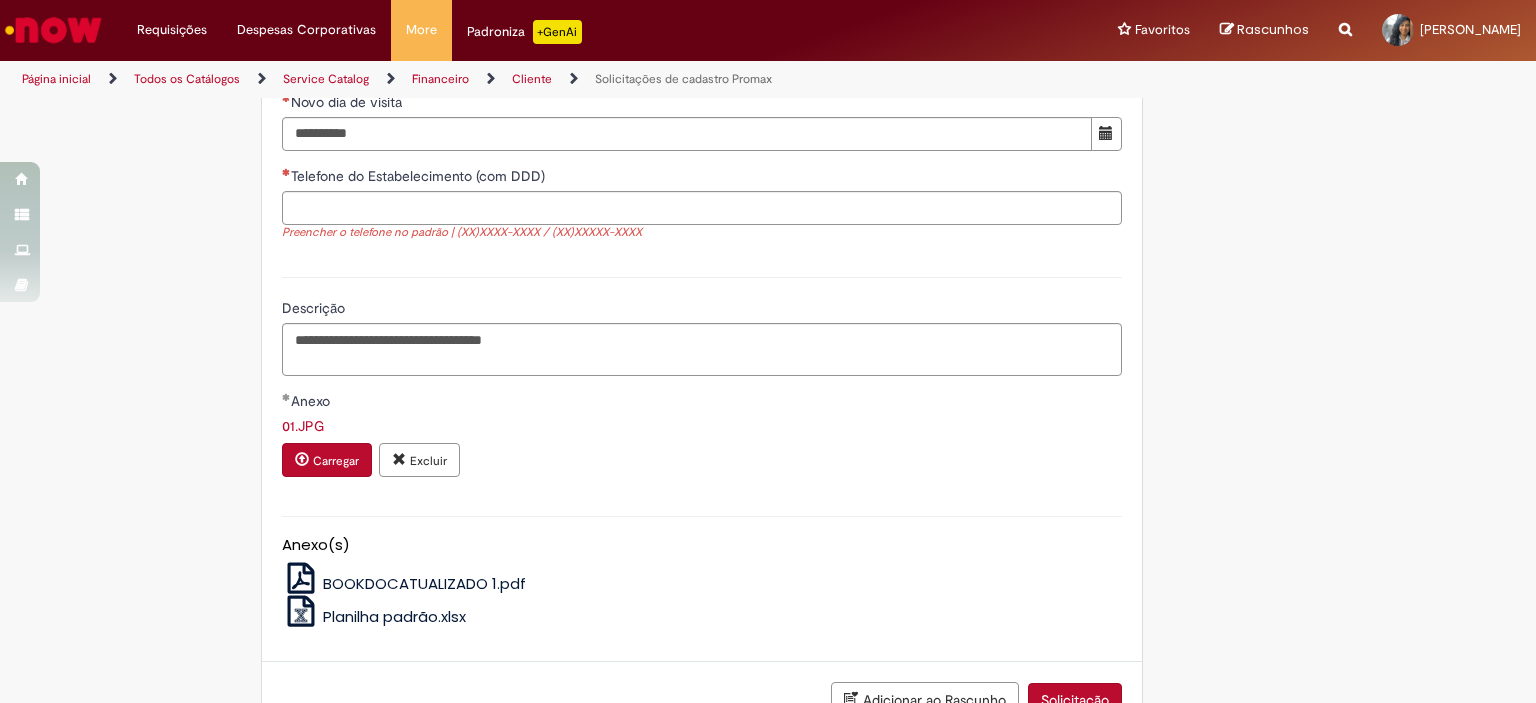 scroll, scrollTop: 1400, scrollLeft: 0, axis: vertical 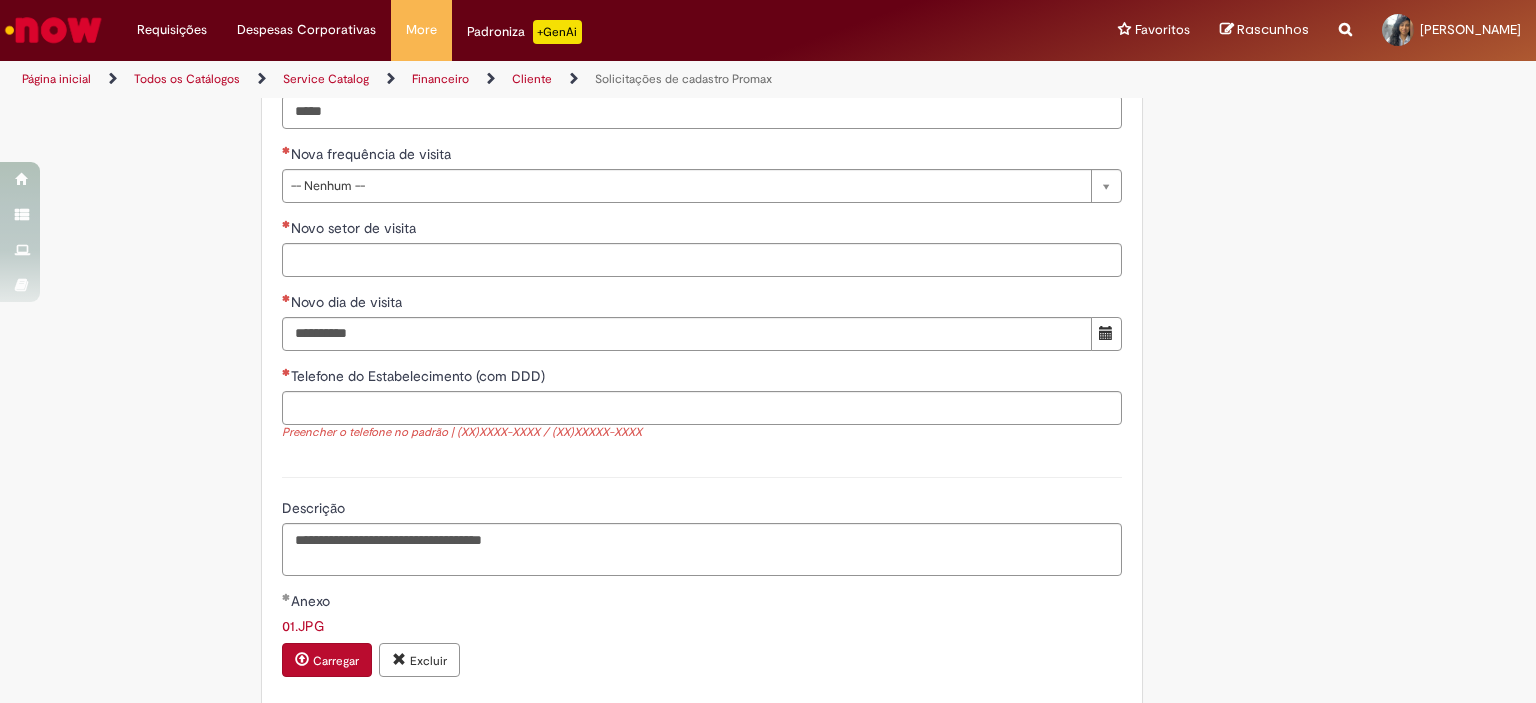 click on "*****" at bounding box center (702, 112) 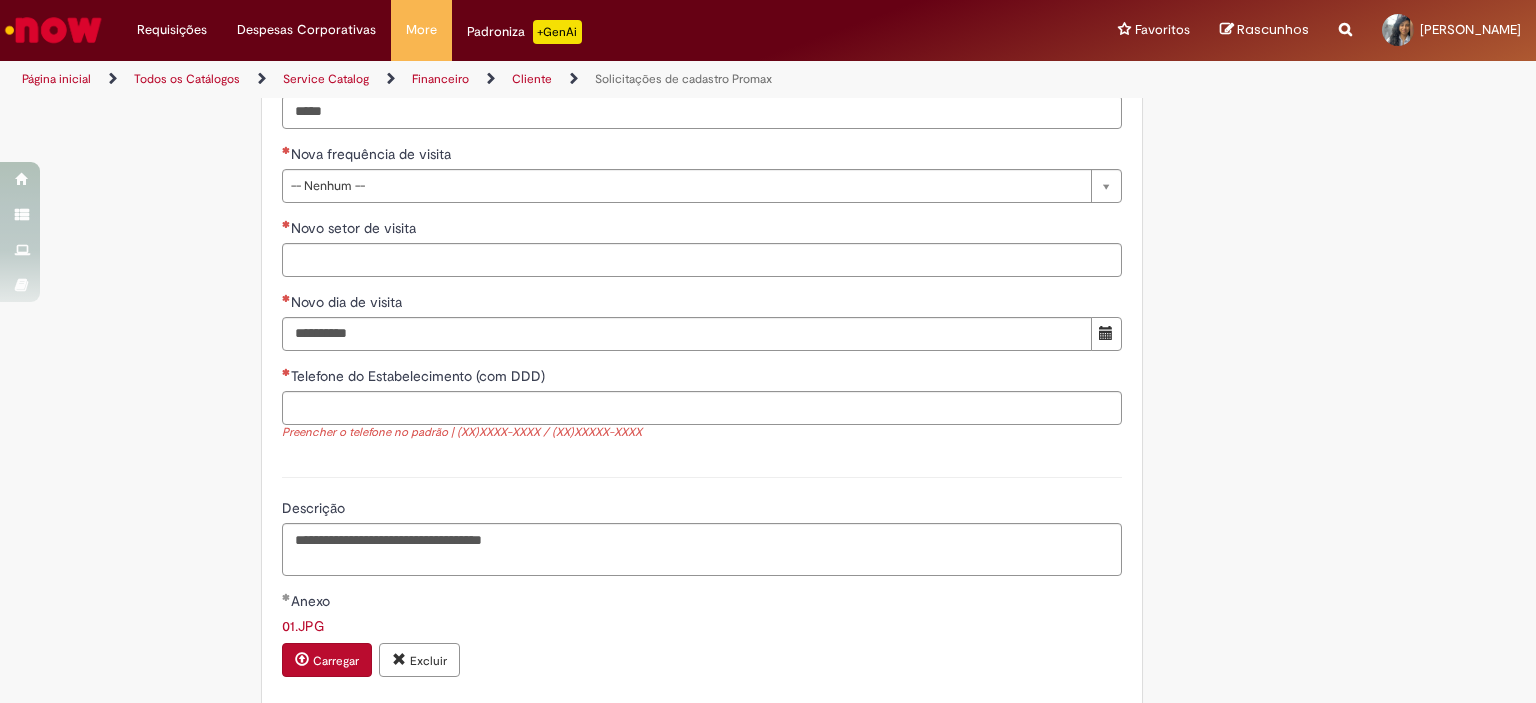 click on "Telefone do Estabelecimento (com DDD)" at bounding box center (702, 378) 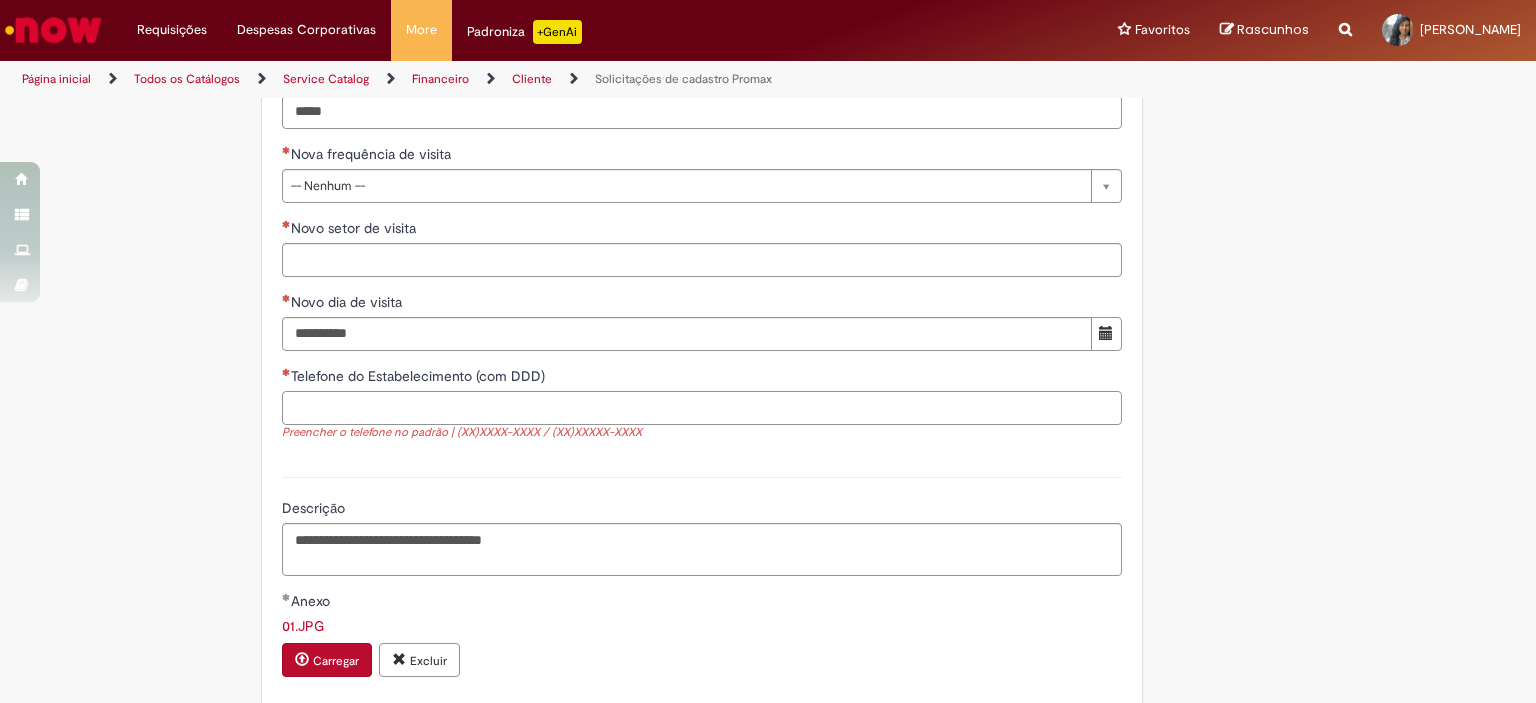 click on "Telefone do Estabelecimento (com DDD)" at bounding box center [702, 408] 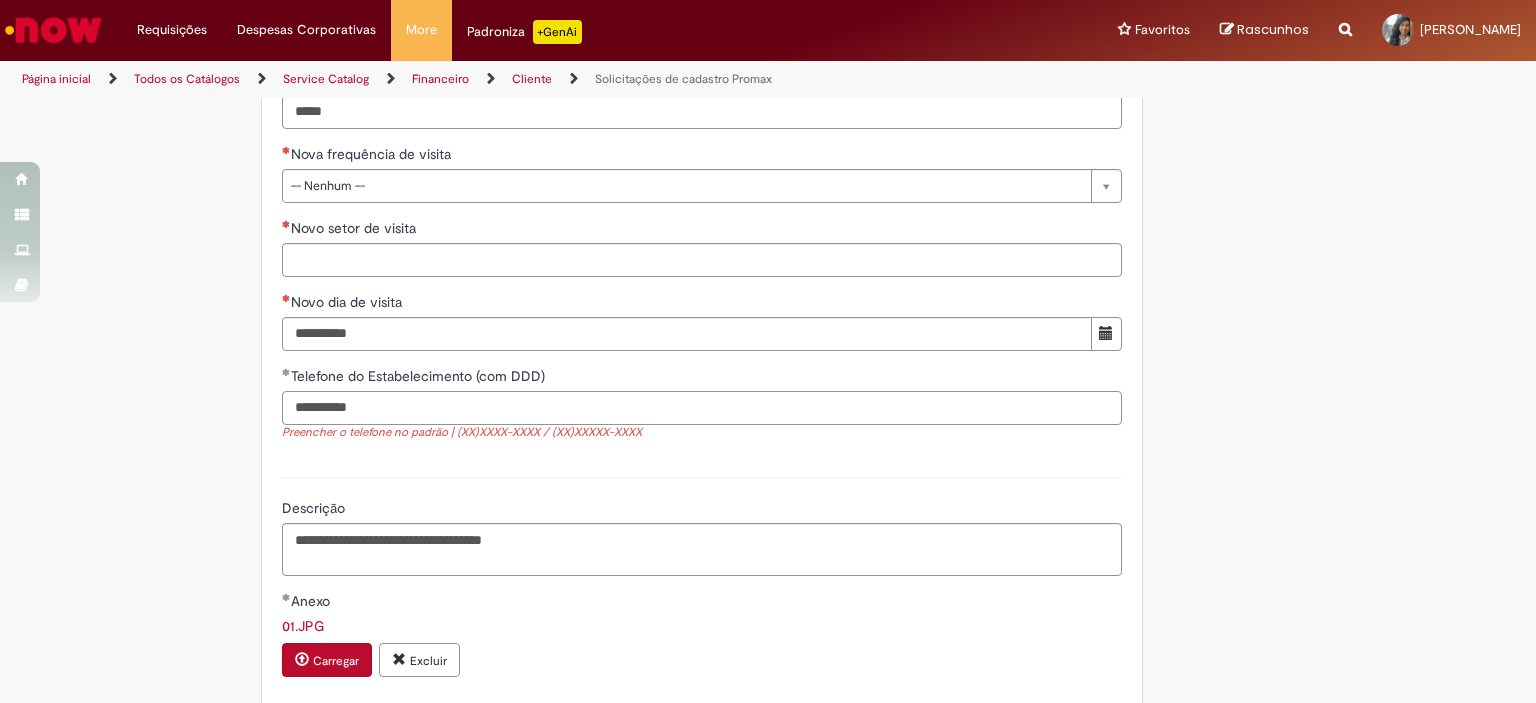 type on "**********" 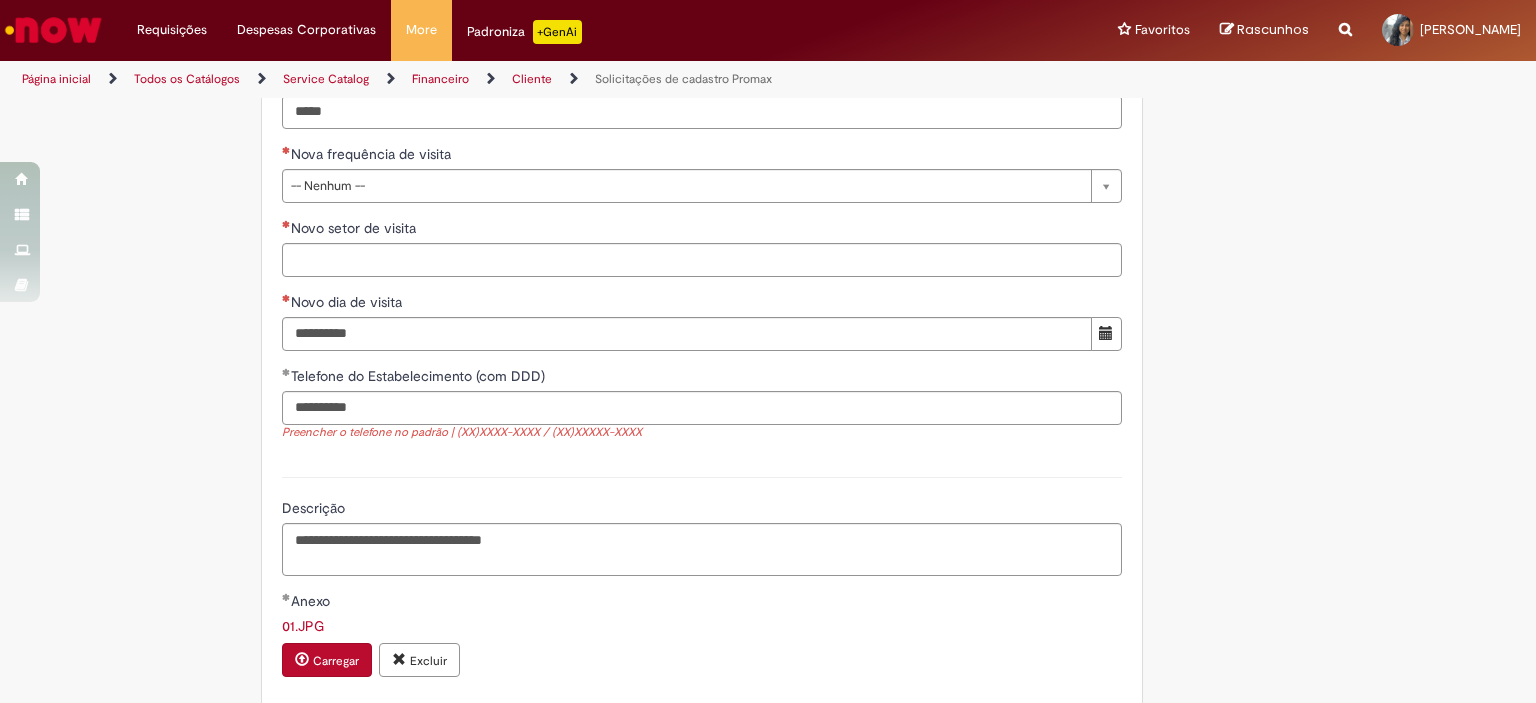 click at bounding box center (702, 334) 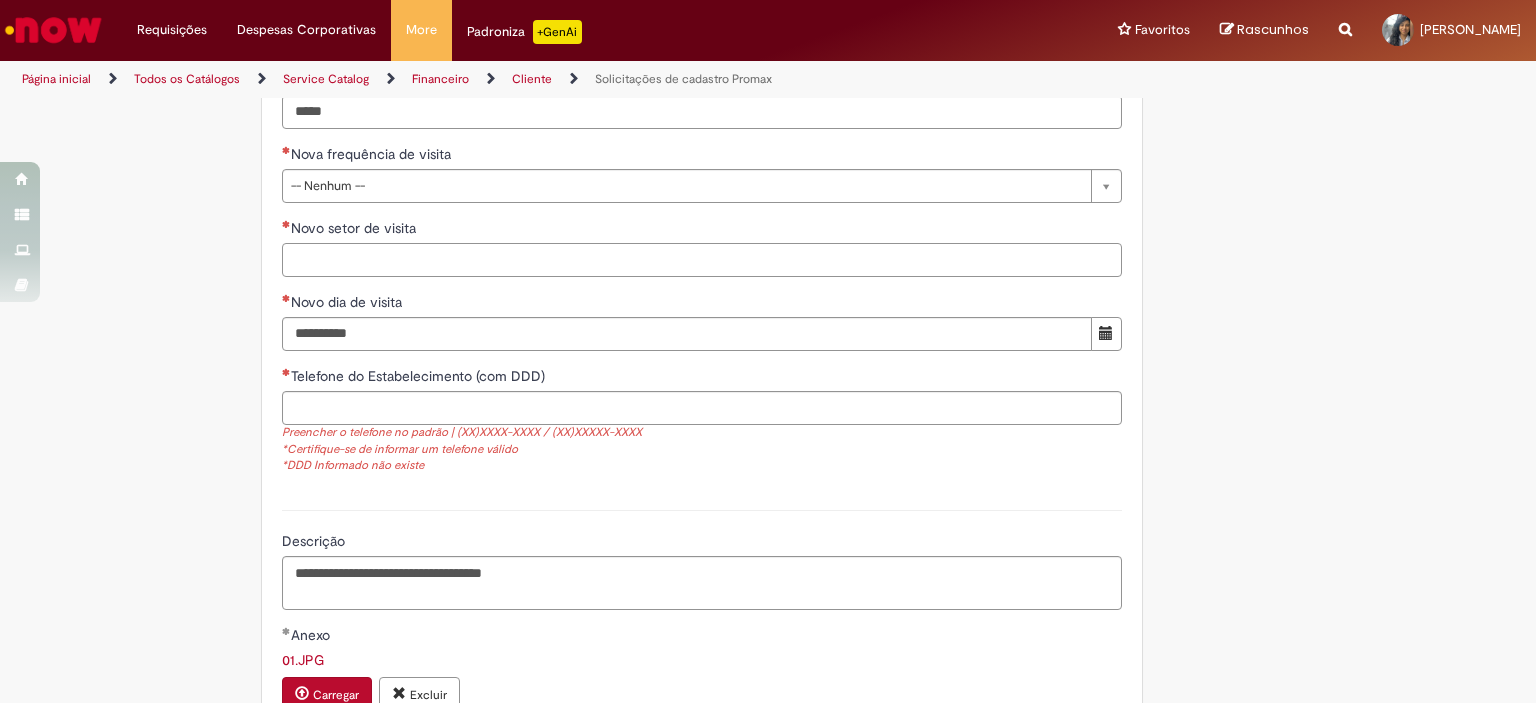 click on "Novo setor de visita" at bounding box center [702, 260] 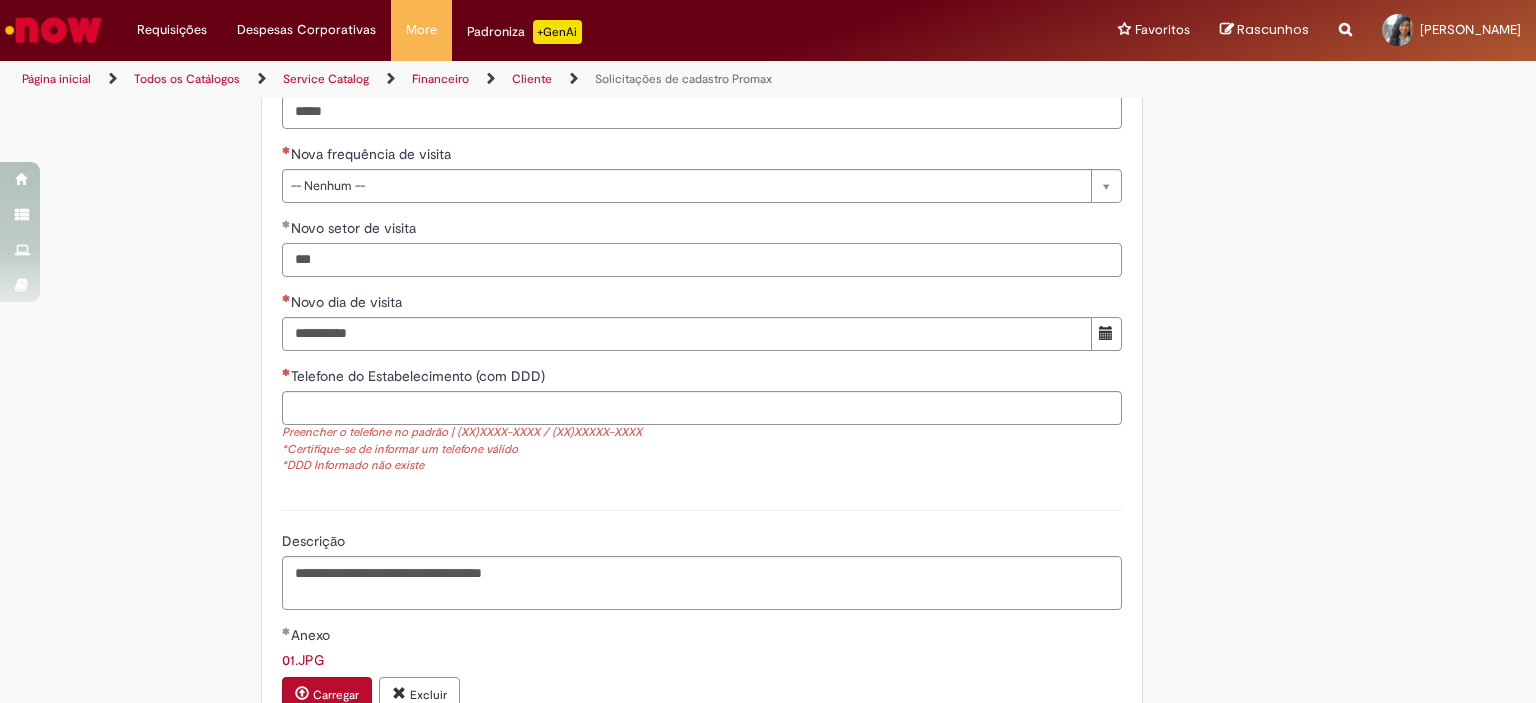 type on "***" 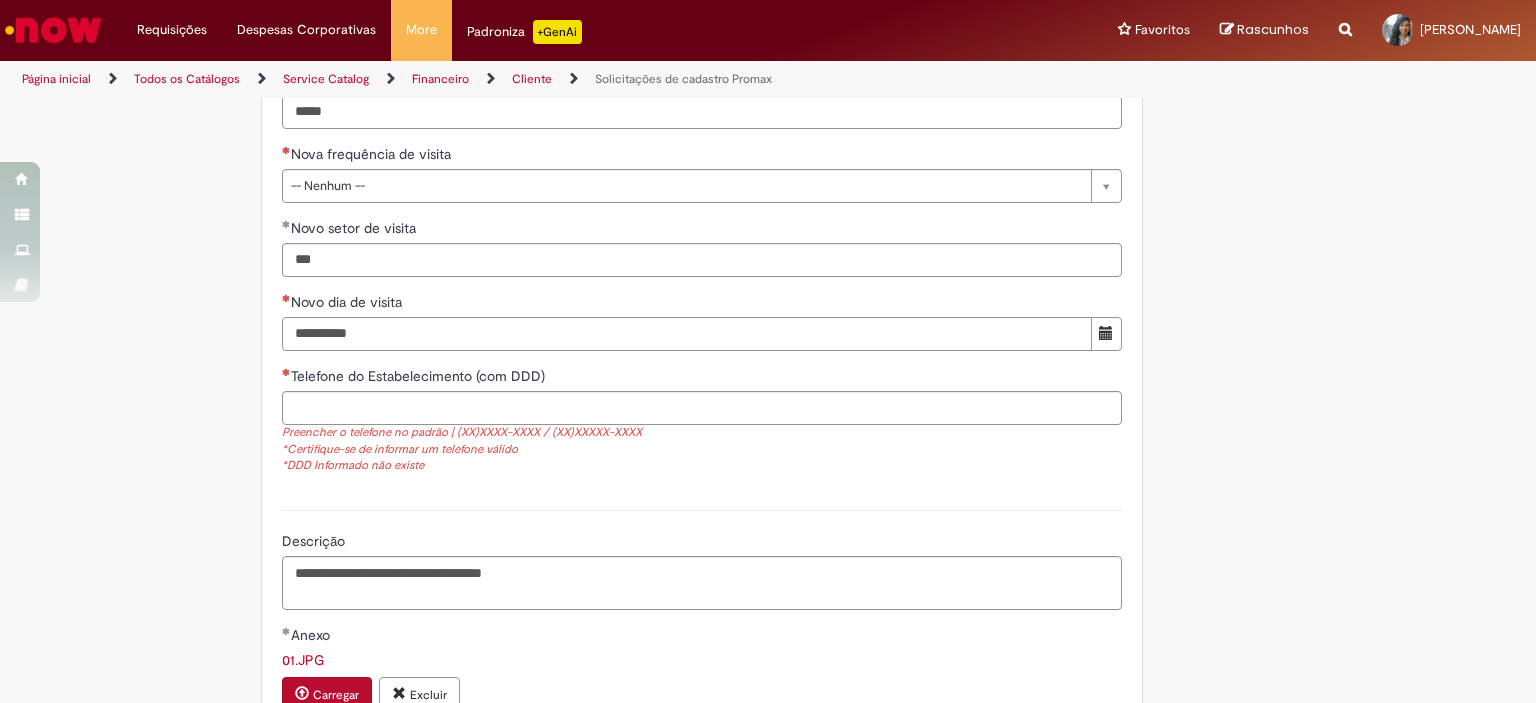 click on "Novo dia de visita" at bounding box center (687, 334) 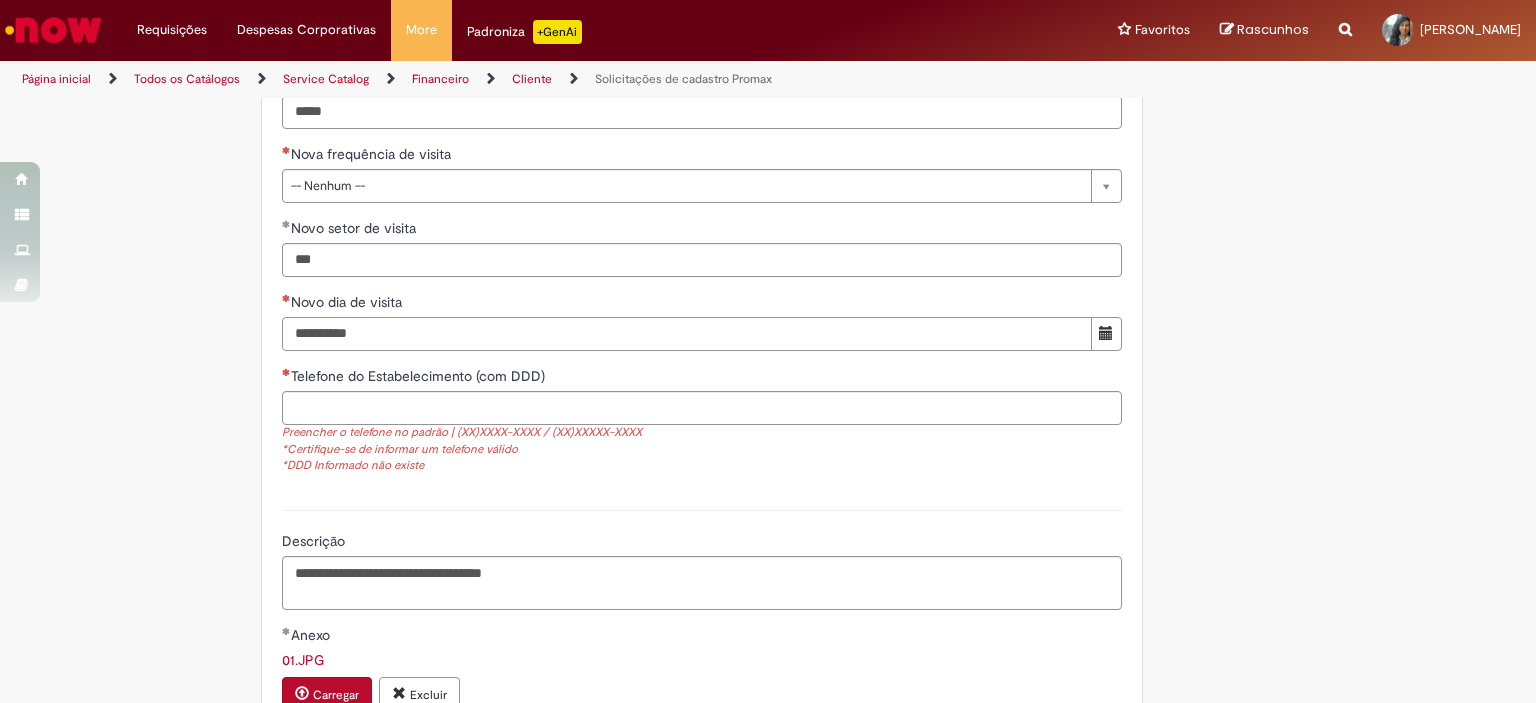type on "**********" 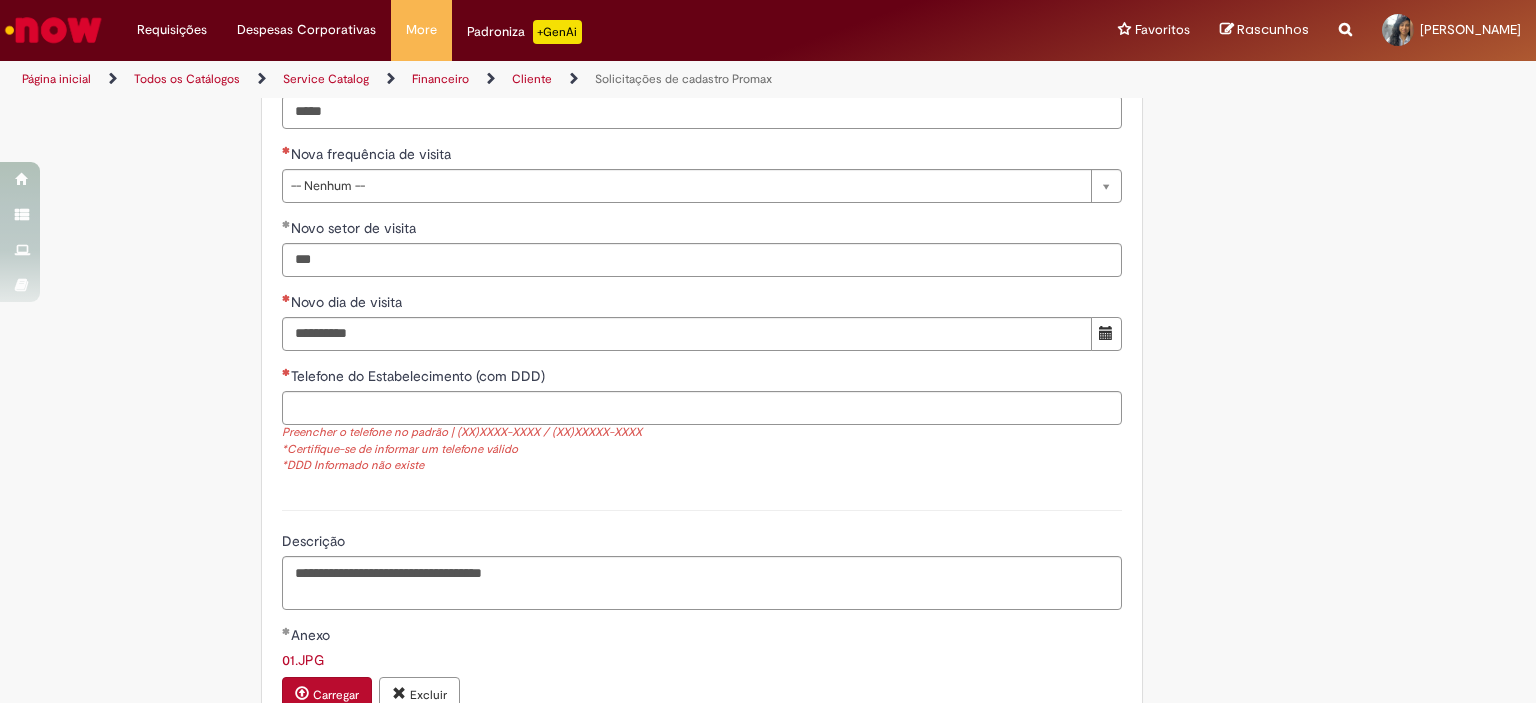 click on "Telefone do Estabelecimento (com DDD)" at bounding box center [702, 378] 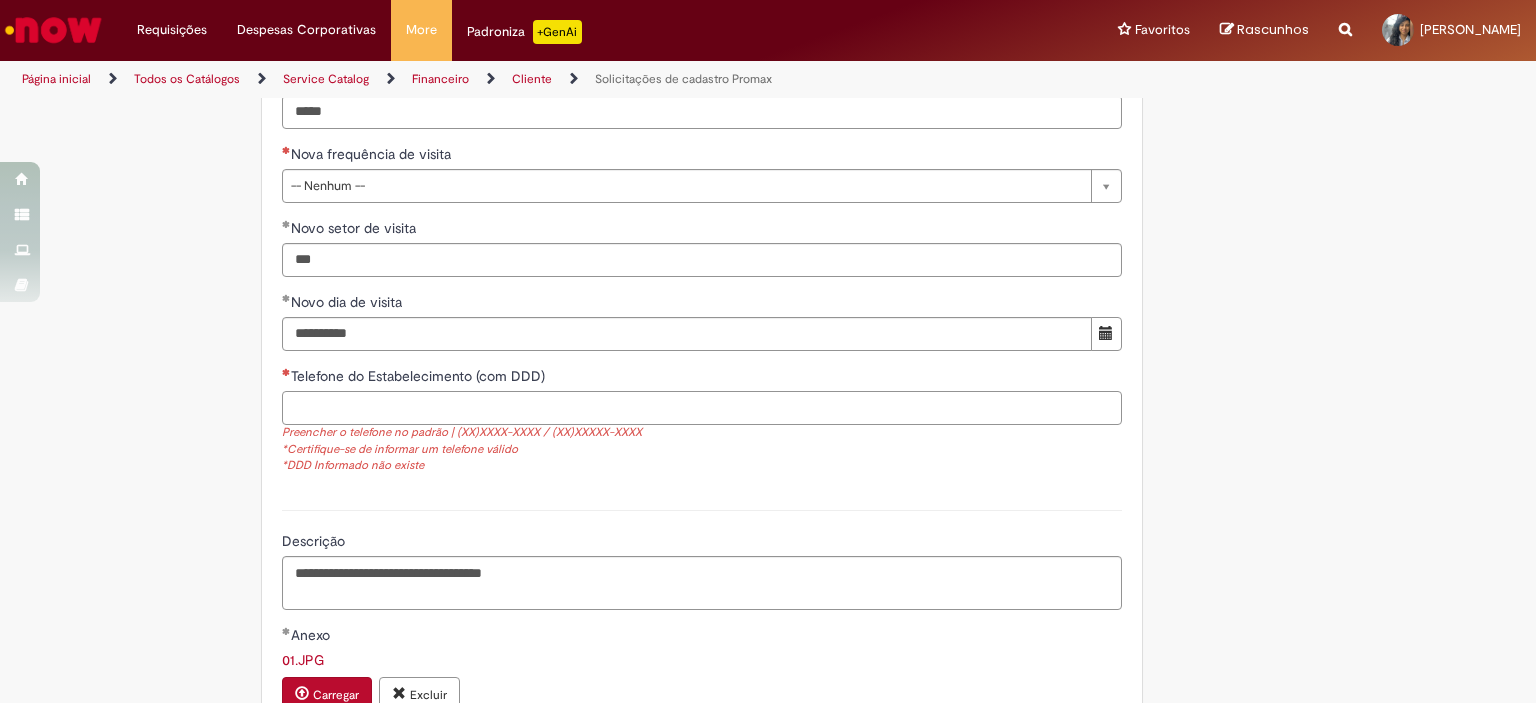 click on "Telefone do Estabelecimento (com DDD)" at bounding box center (702, 408) 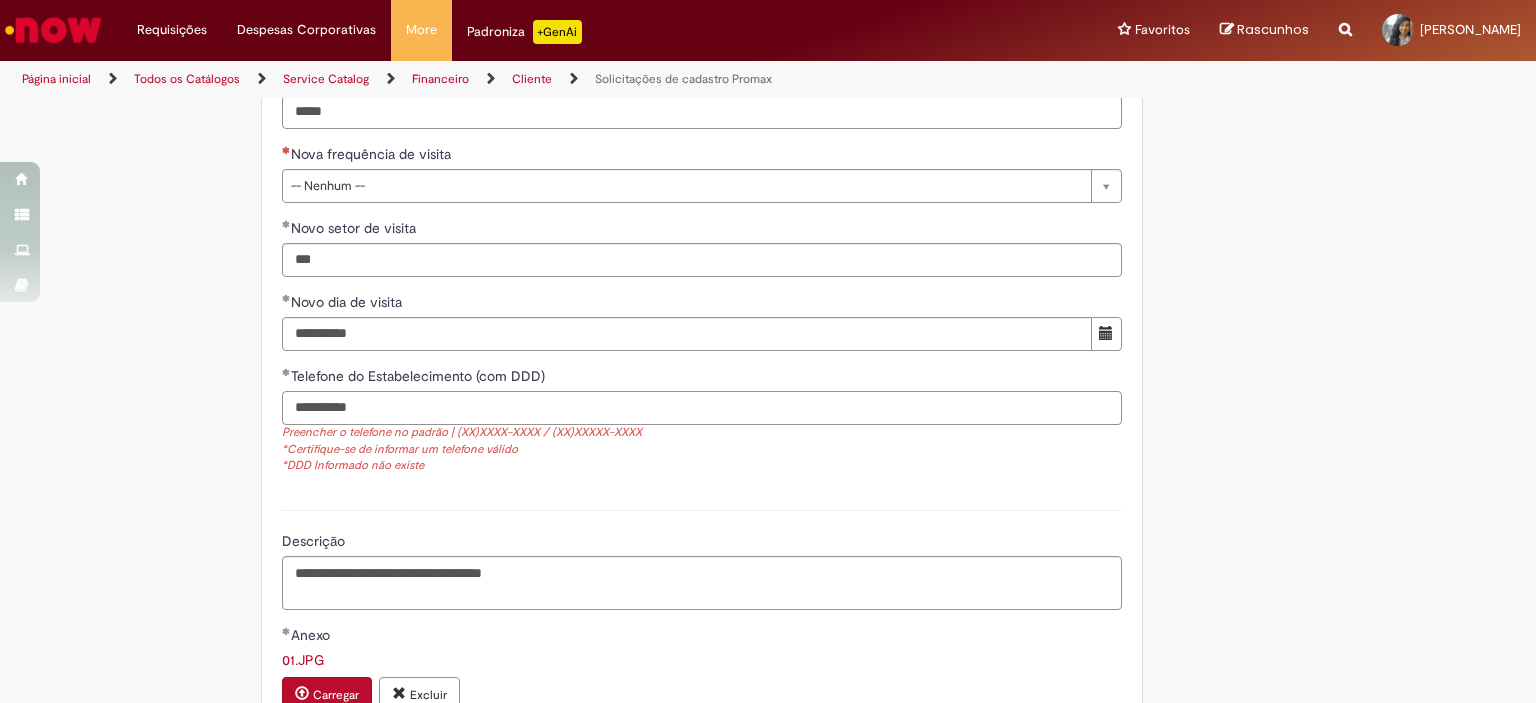 click on "**********" at bounding box center (702, 408) 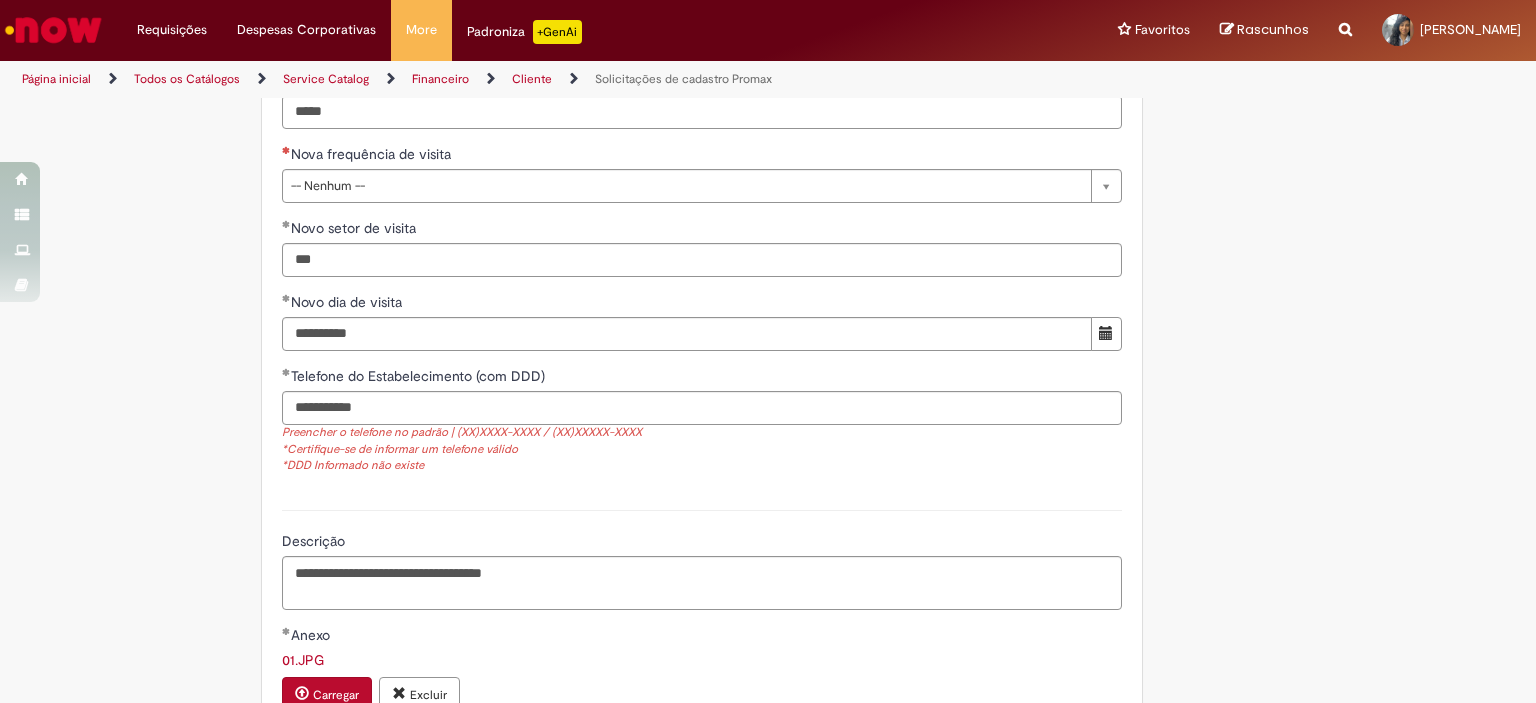 type on "**********" 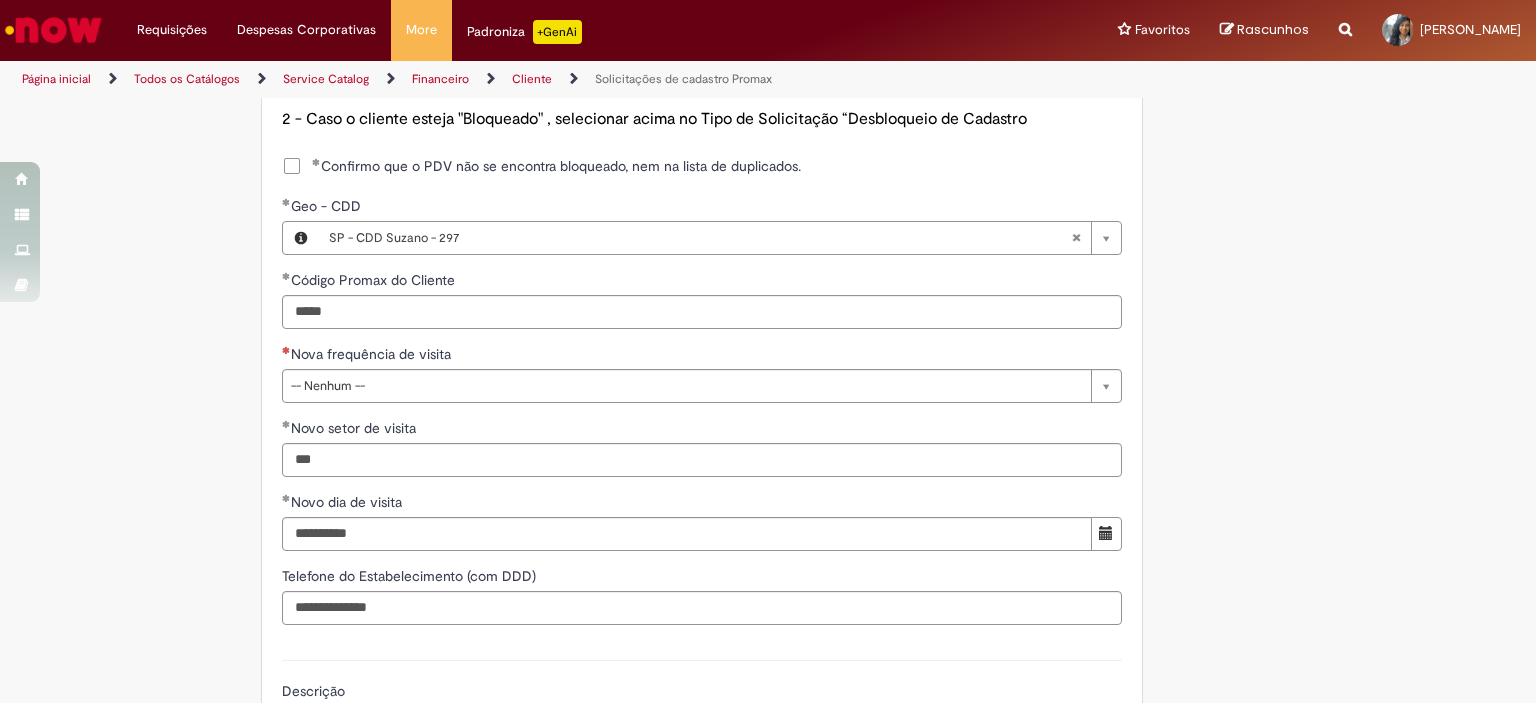 scroll, scrollTop: 1300, scrollLeft: 0, axis: vertical 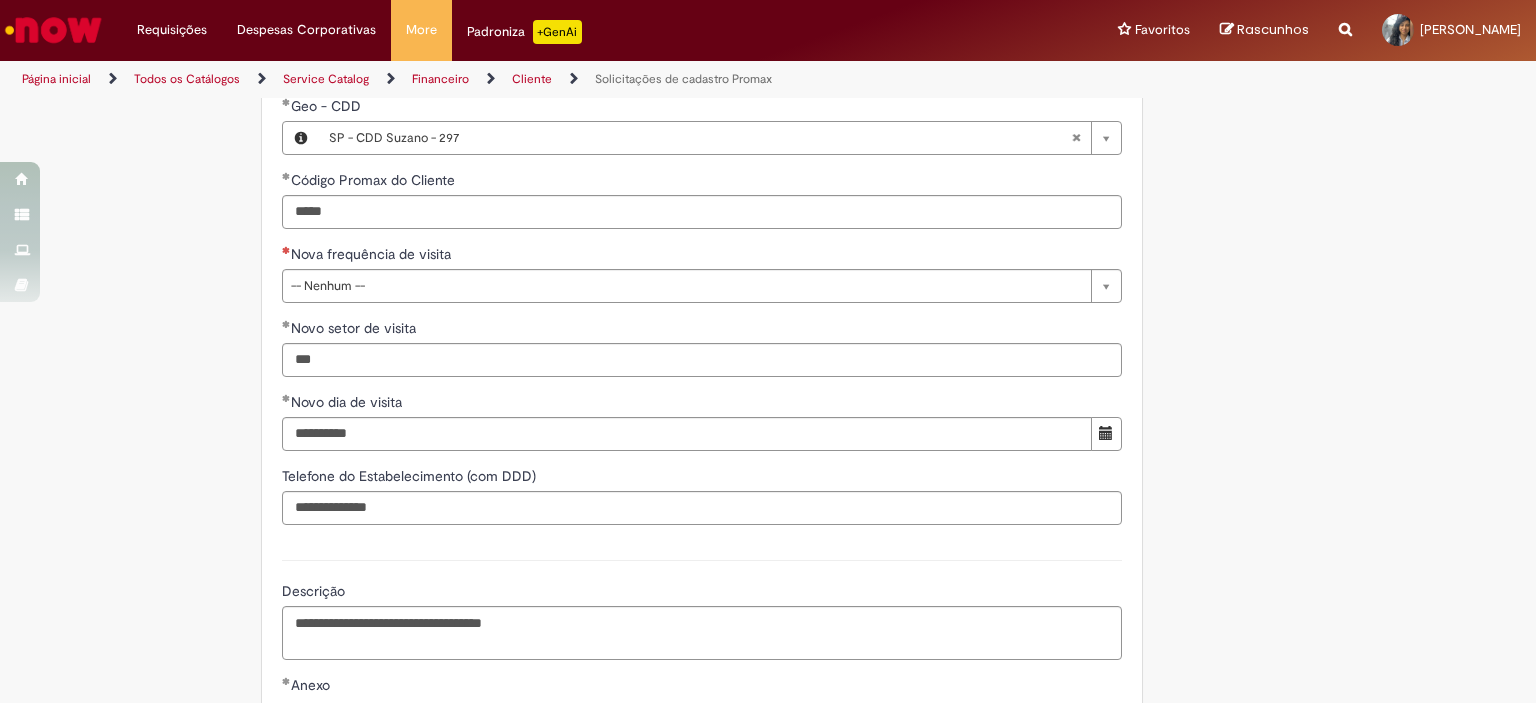 click at bounding box center (702, 560) 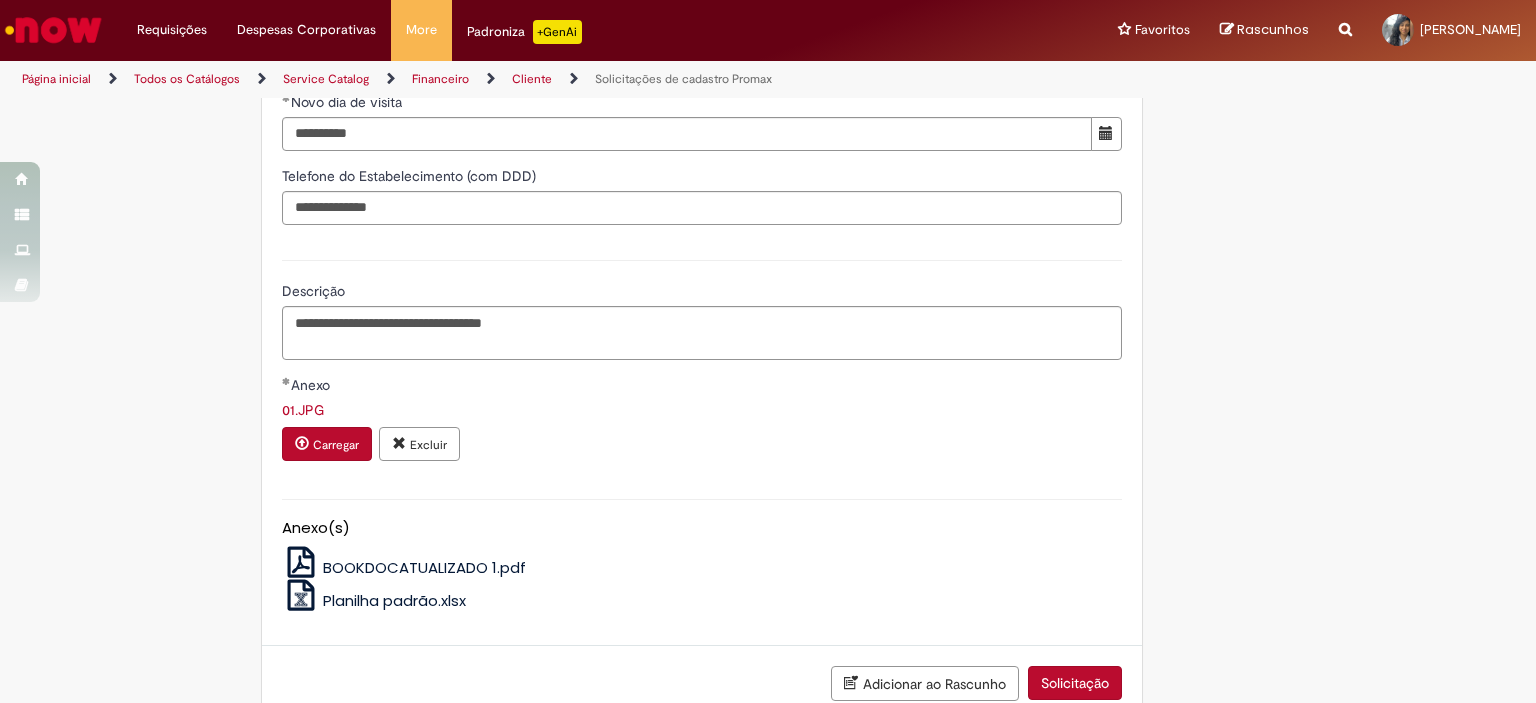 scroll, scrollTop: 1700, scrollLeft: 0, axis: vertical 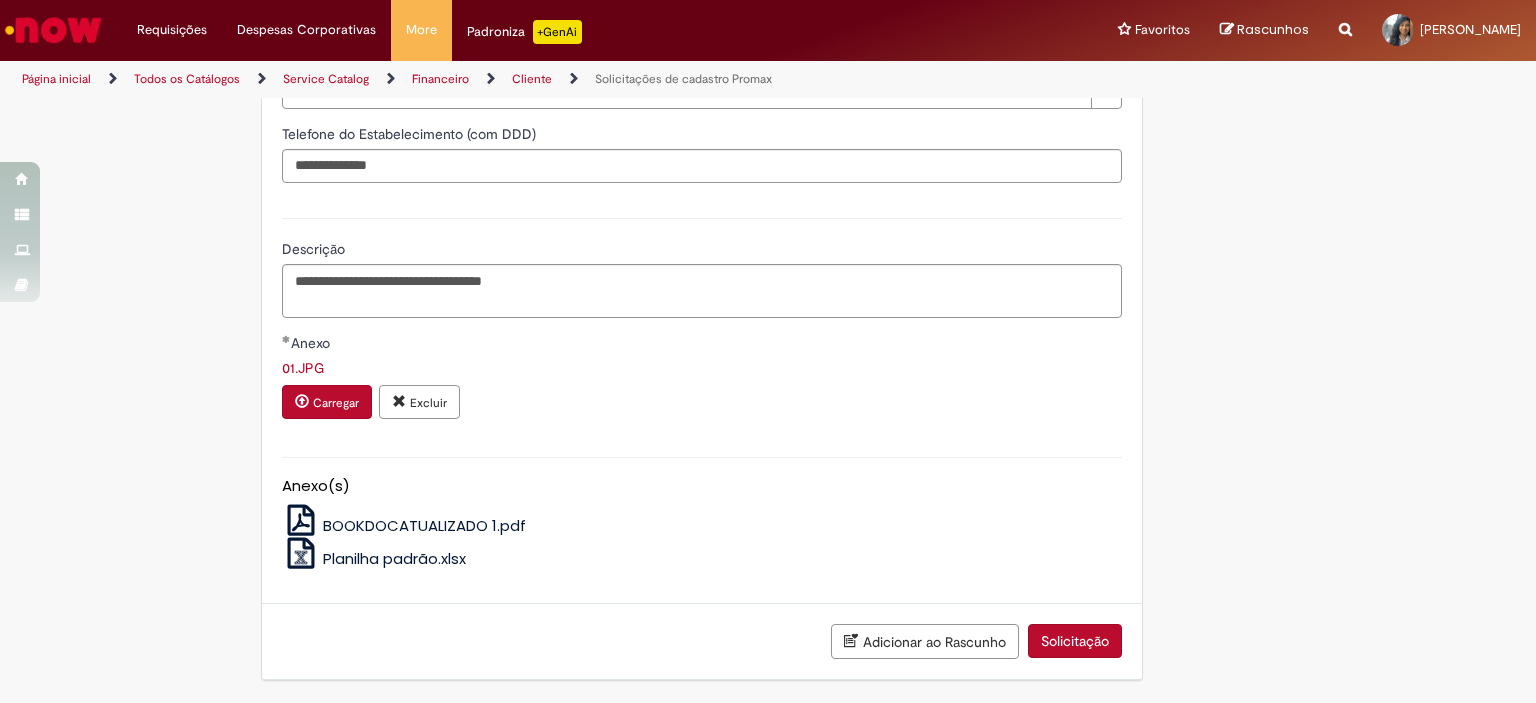 click on "Solicitação" at bounding box center (1075, 641) 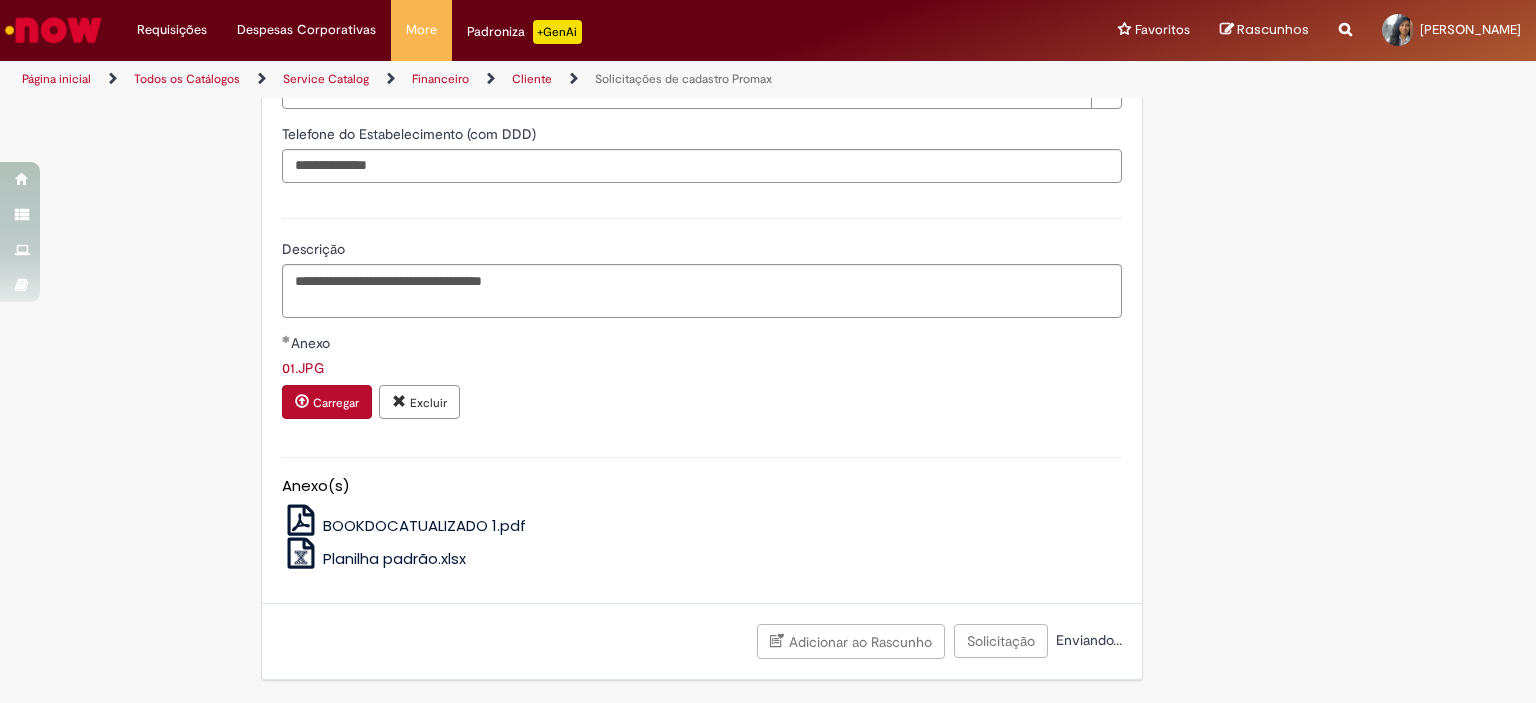 scroll, scrollTop: 1233, scrollLeft: 0, axis: vertical 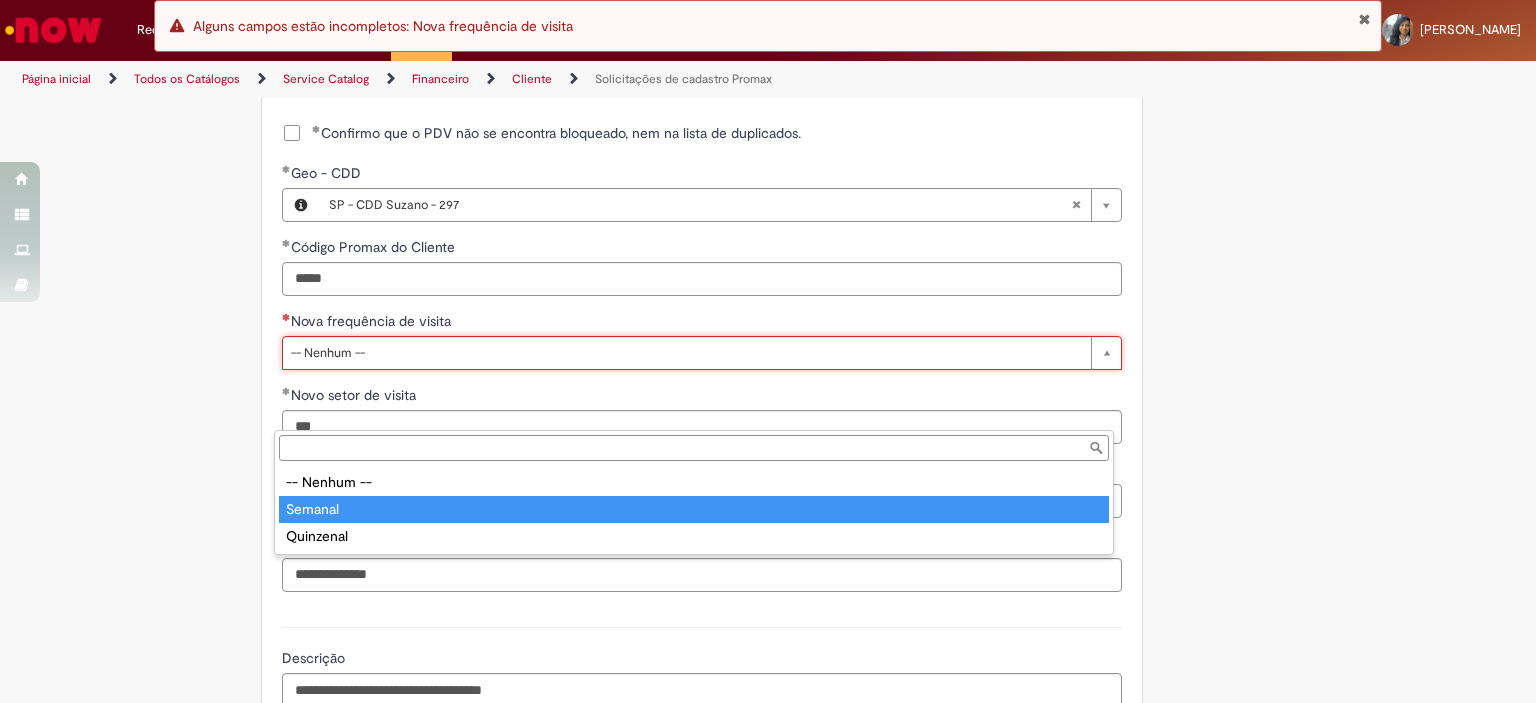 type on "*********" 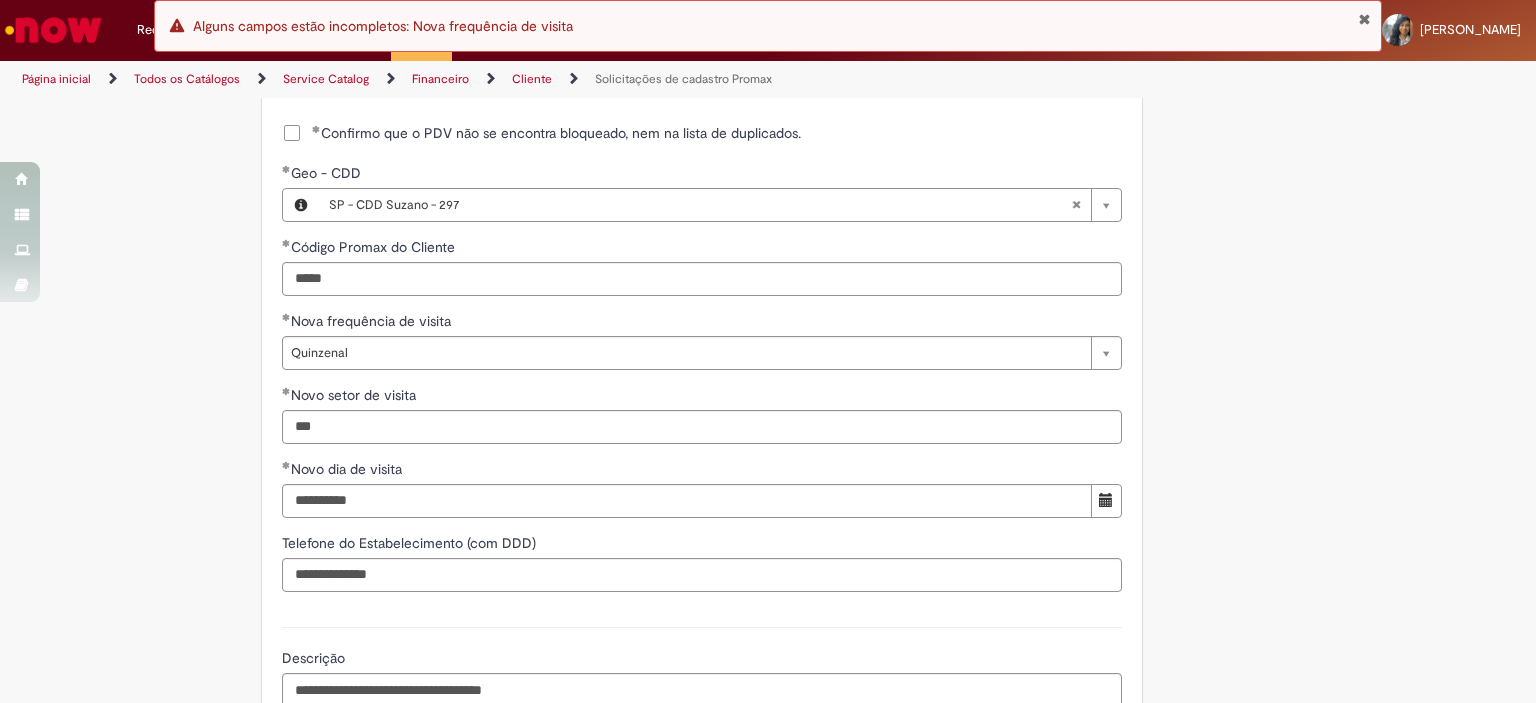 click on "Tire dúvidas com LupiAssist    +GenAI
Oi! Eu sou LupiAssist, uma Inteligência Artificial Generativa em constante aprendizado   Meu conteúdo é monitorado para trazer uma melhor experiência
Dúvidas comuns:
Só mais um instante, estou consultando nossas bases de conhecimento  e escrevendo a melhor resposta pra você!
Title
Lorem ipsum dolor sit amet    Fazer uma nova pergunta
Gerei esta resposta utilizando IA Generativa em conjunto com os nossos padrões. Em caso de divergência, os documentos oficiais prevalecerão.
Saiba mais em:
Ou ligue para:
E aí, te ajudei?
Sim, obrigado!" at bounding box center [768, -11] 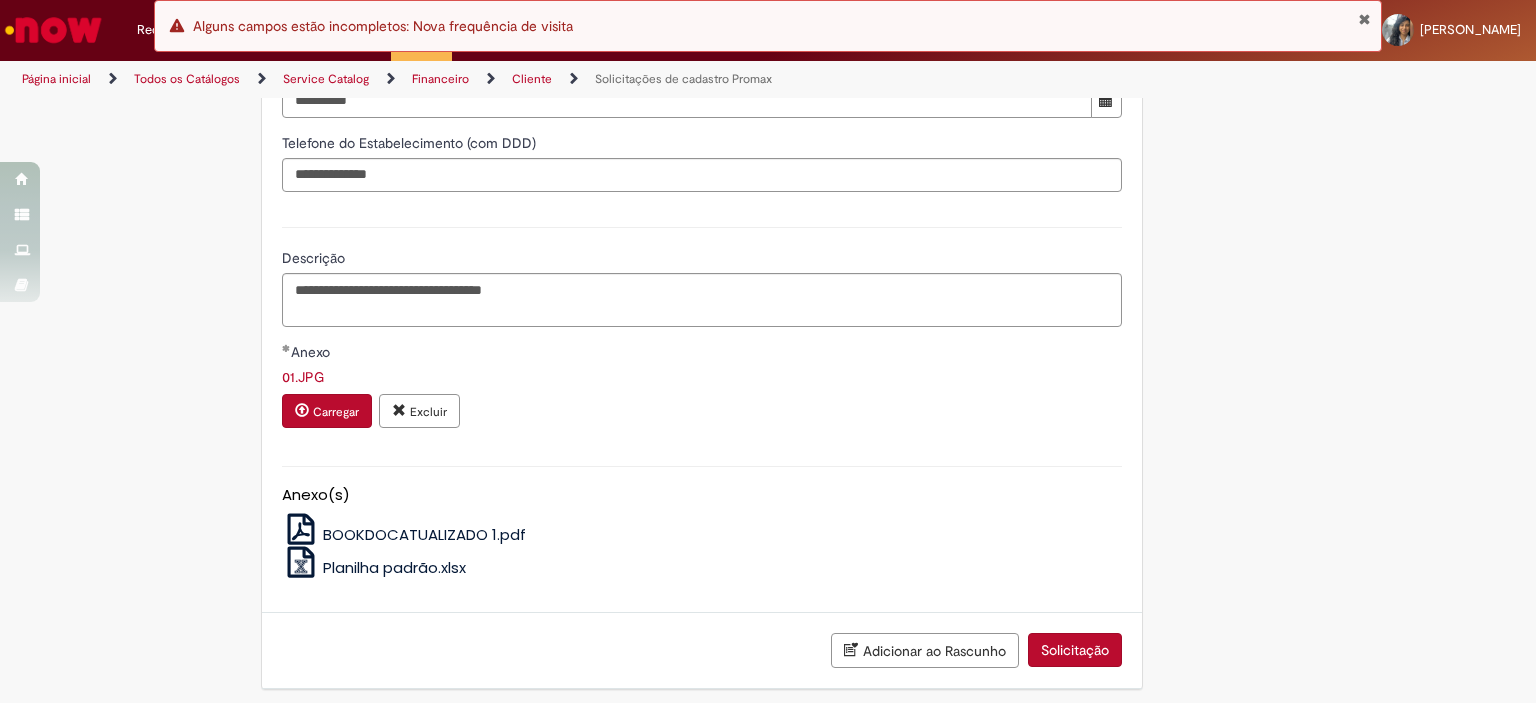 scroll, scrollTop: 1703, scrollLeft: 0, axis: vertical 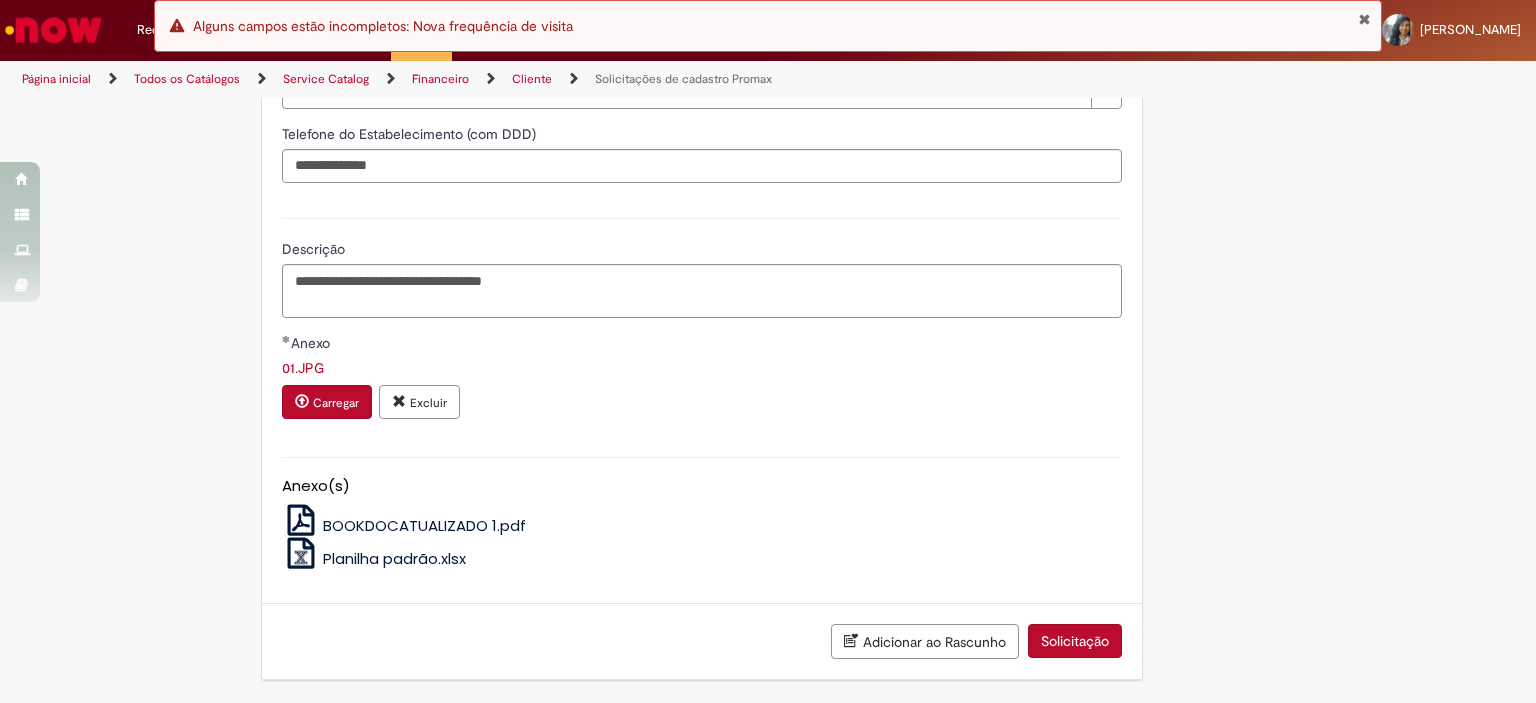 click on "Solicitação" at bounding box center (1075, 641) 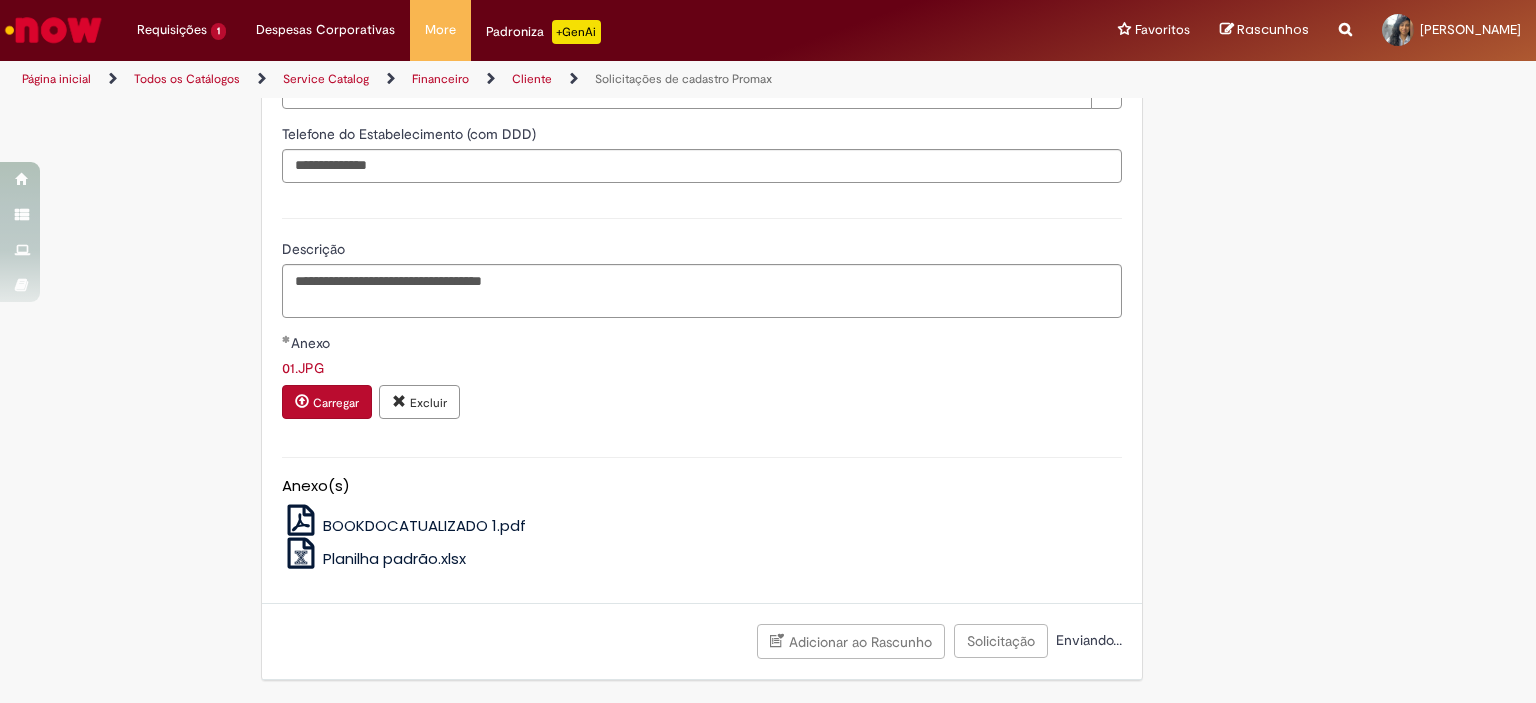 scroll, scrollTop: 1203, scrollLeft: 0, axis: vertical 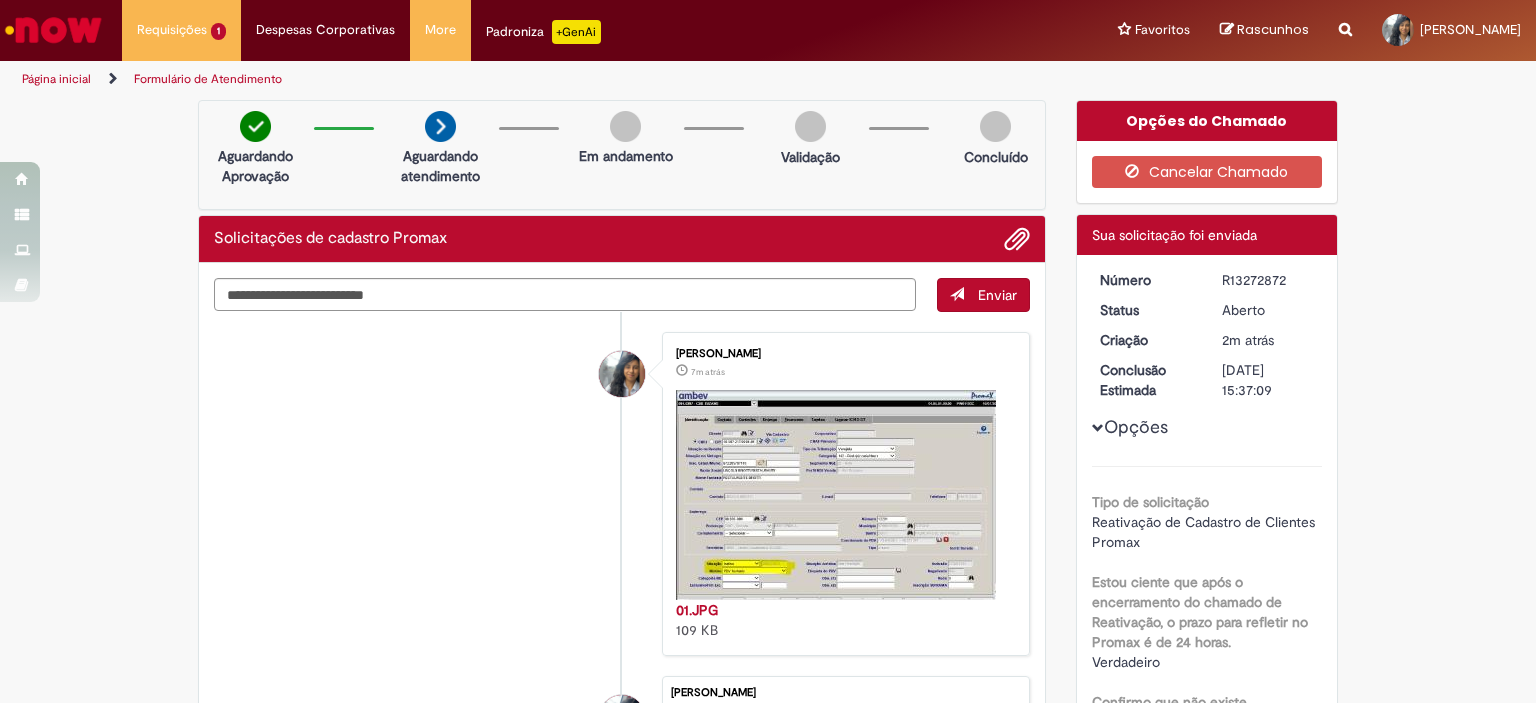 drag, startPoint x: 49, startPoint y: 339, endPoint x: 78, endPoint y: 223, distance: 119.57006 